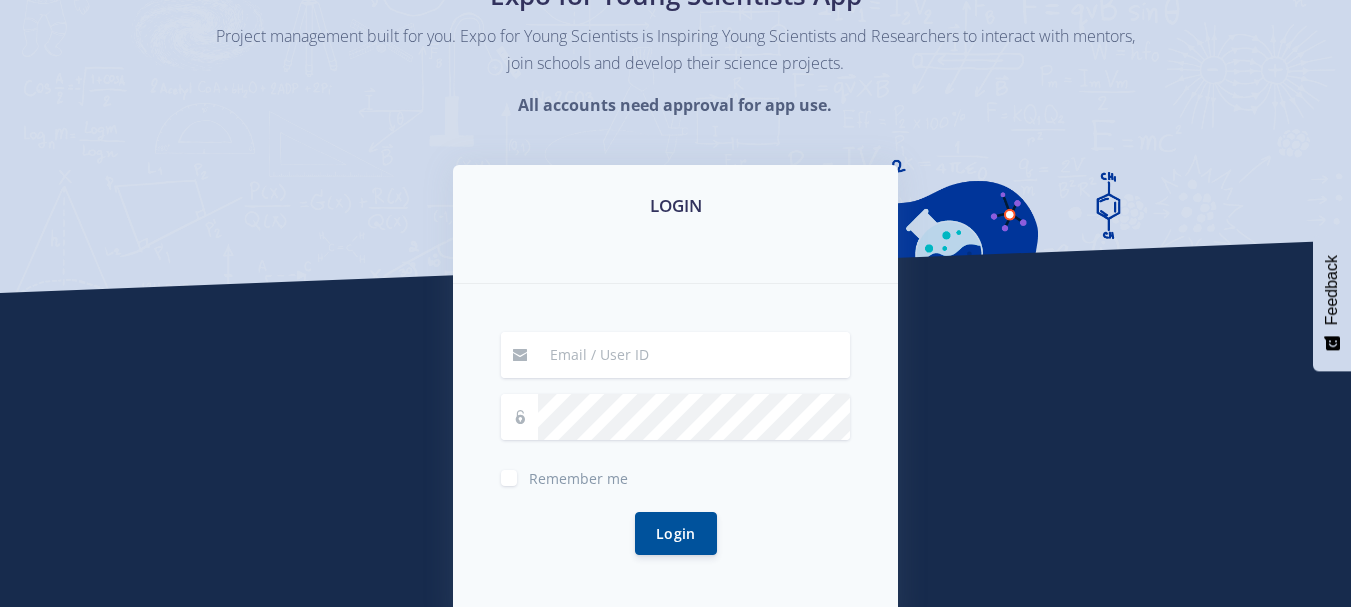 scroll, scrollTop: 185, scrollLeft: 0, axis: vertical 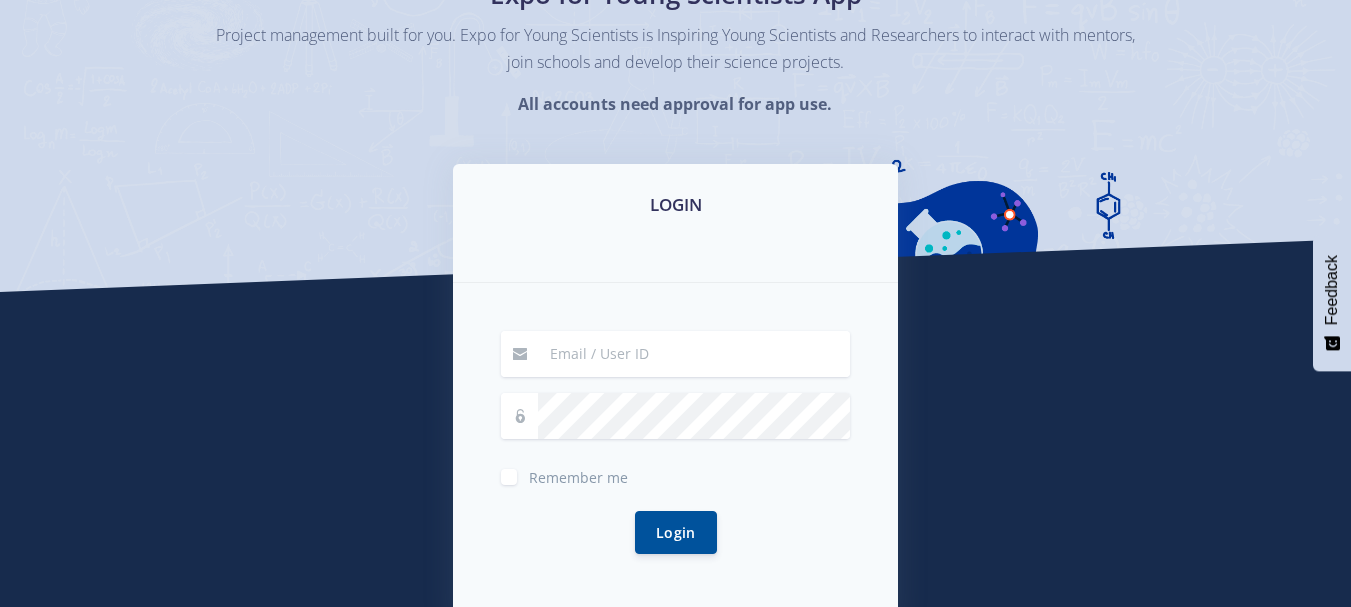 click at bounding box center [694, 354] 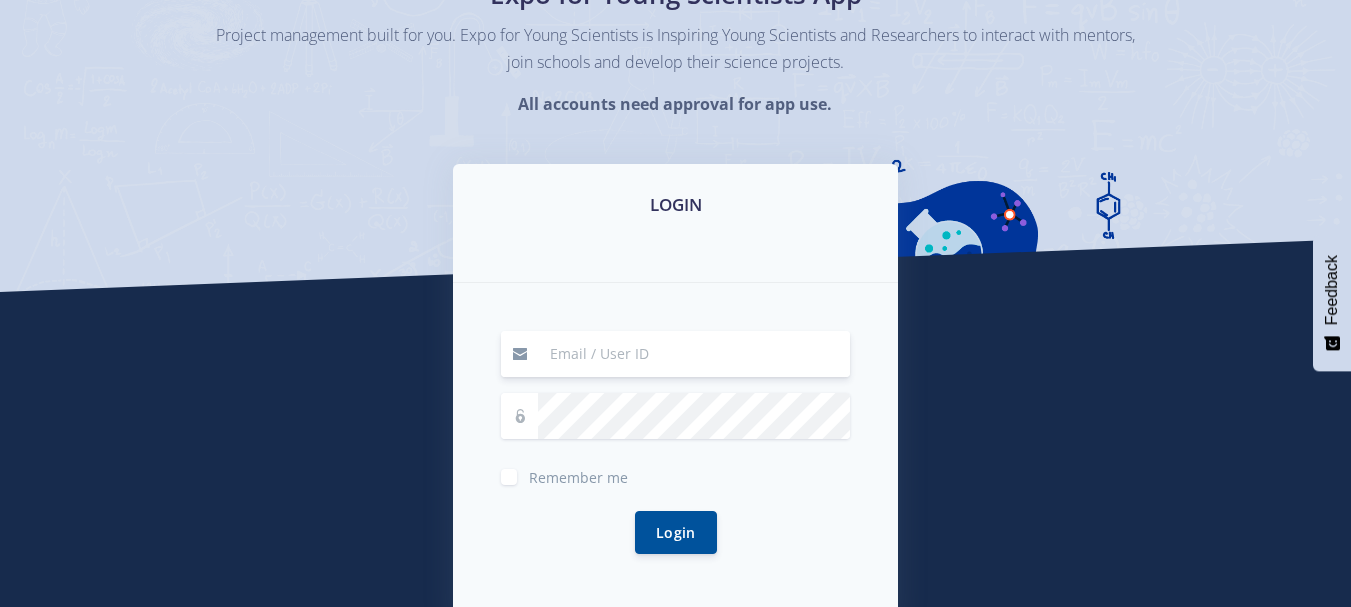 type on "[EMAIL_ADDRESS][DOMAIN_NAME]" 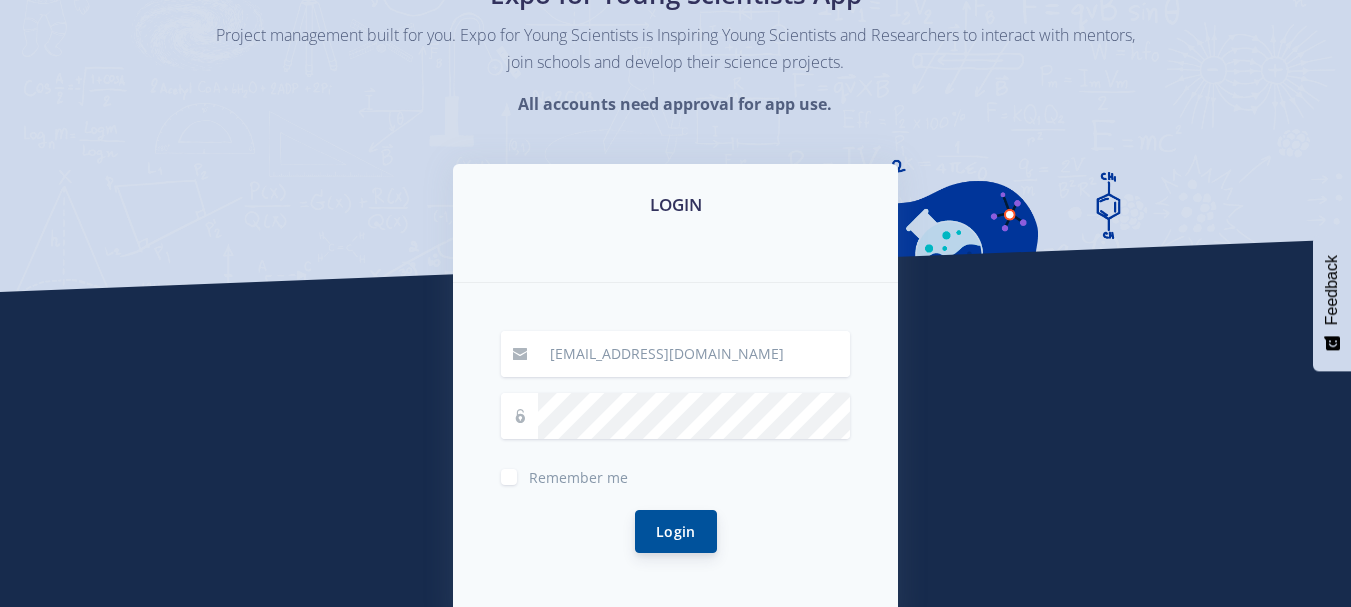 click on "Login" at bounding box center (676, 531) 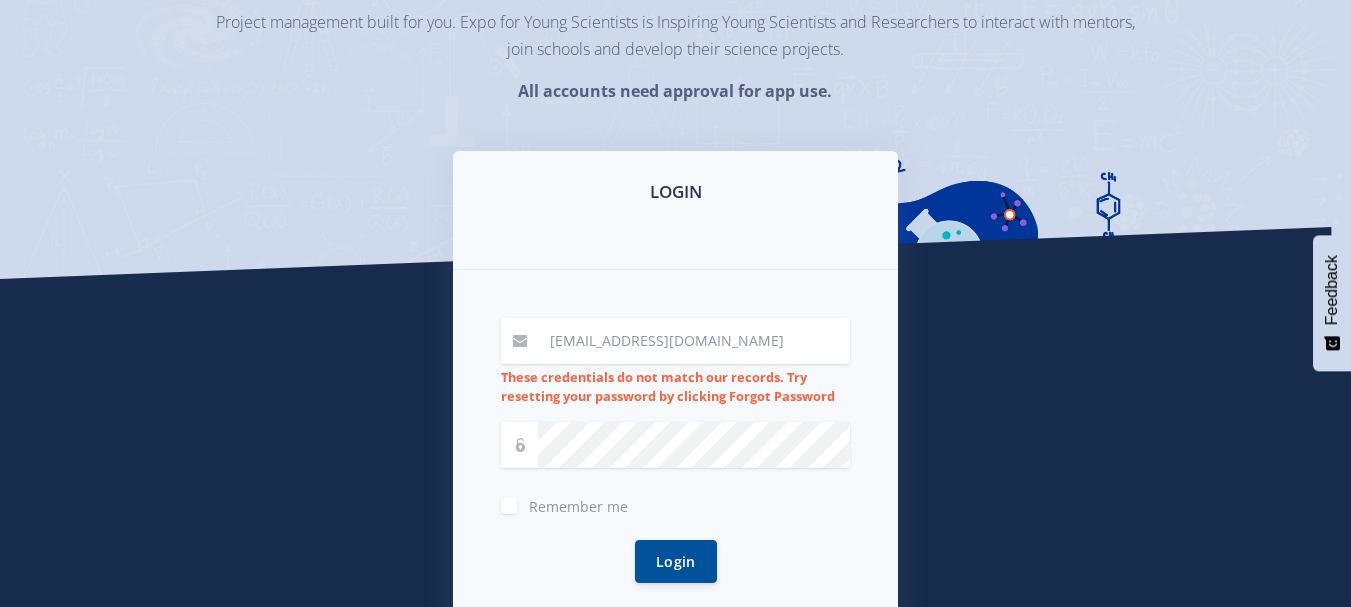 scroll, scrollTop: 201, scrollLeft: 0, axis: vertical 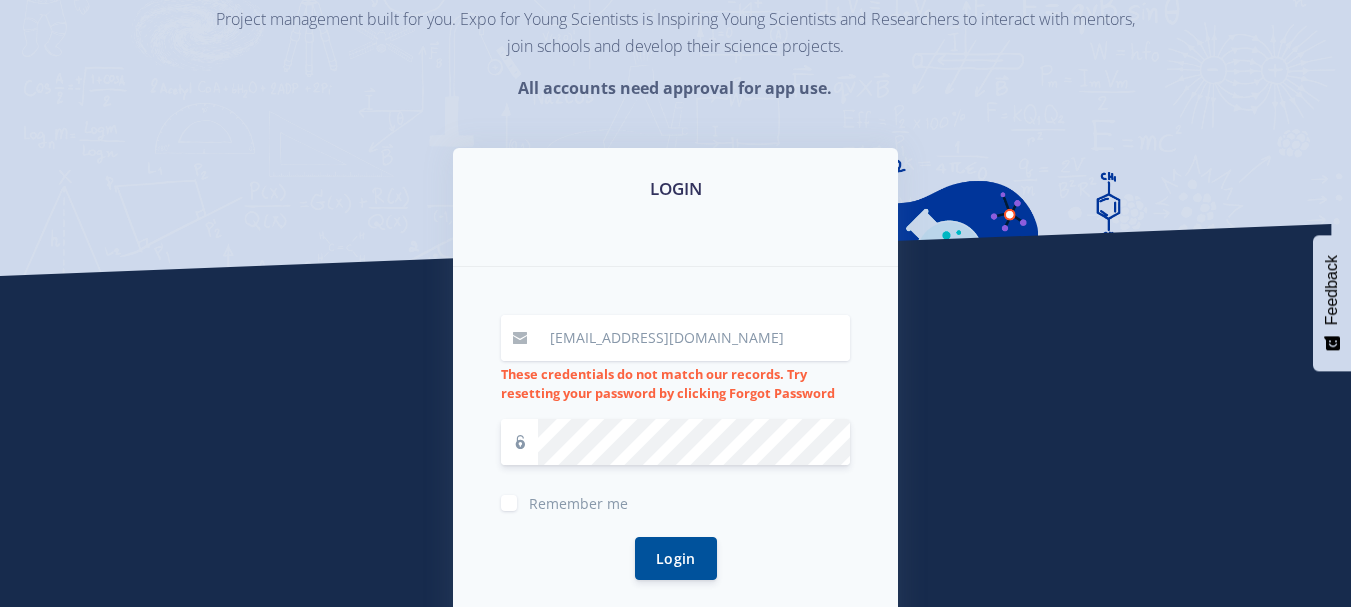 click on "Login" at bounding box center [676, 558] 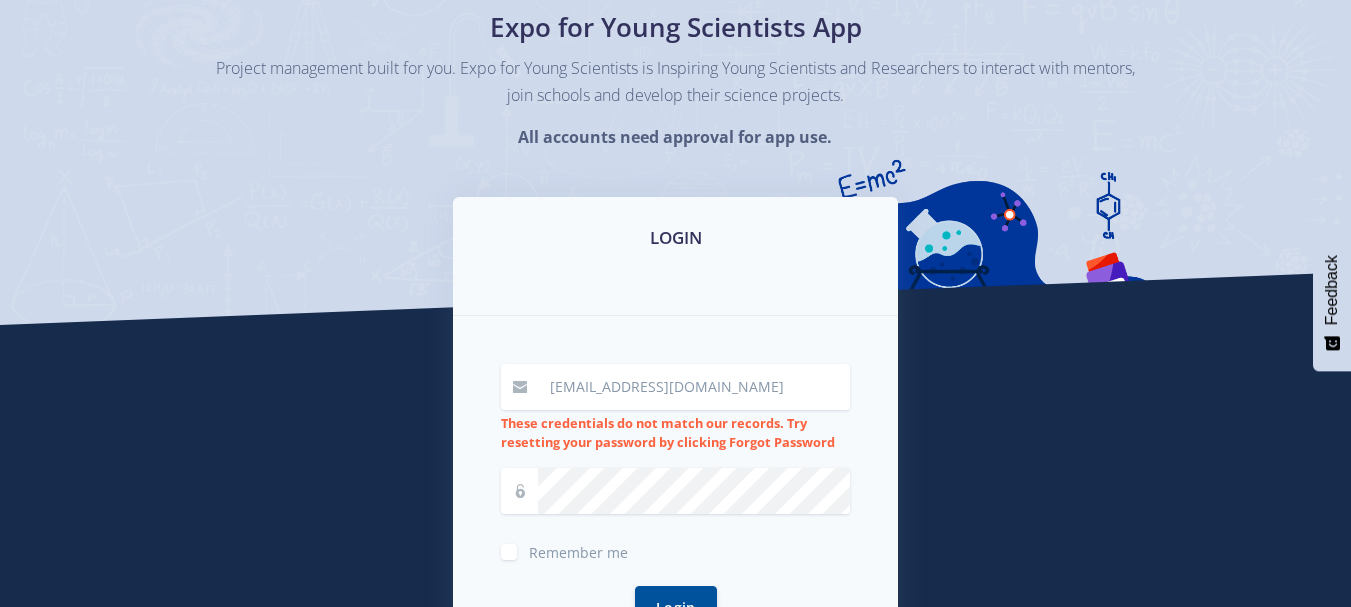 scroll, scrollTop: 155, scrollLeft: 0, axis: vertical 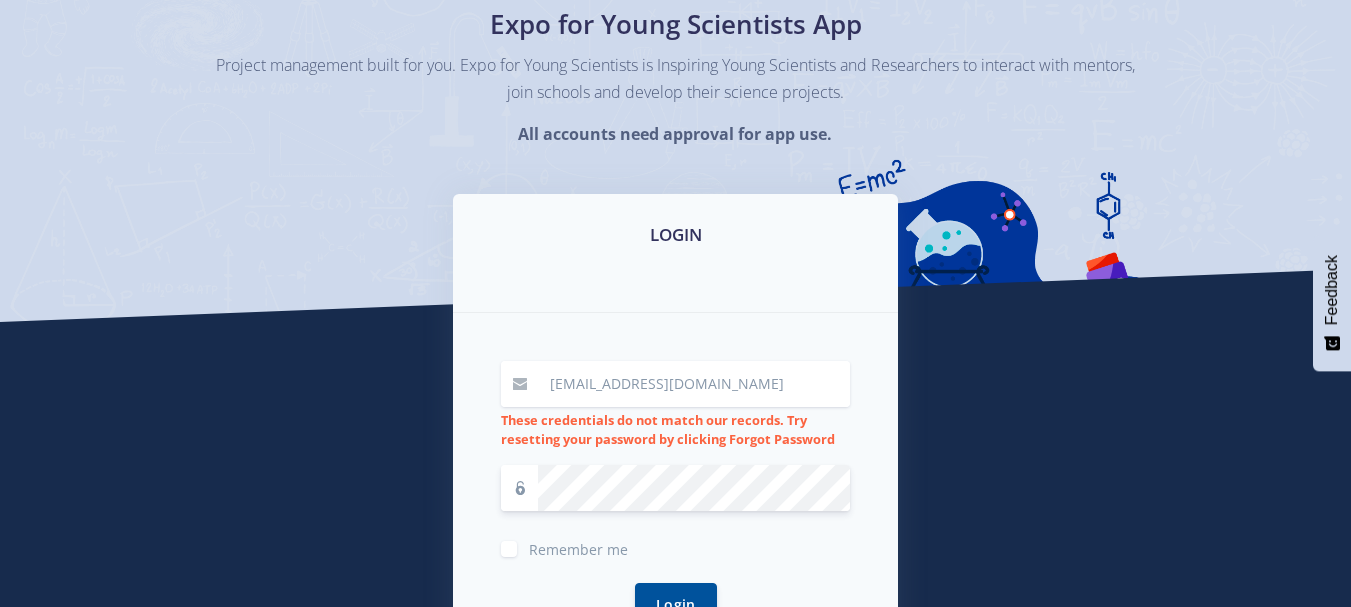 click on "Login" at bounding box center (676, 604) 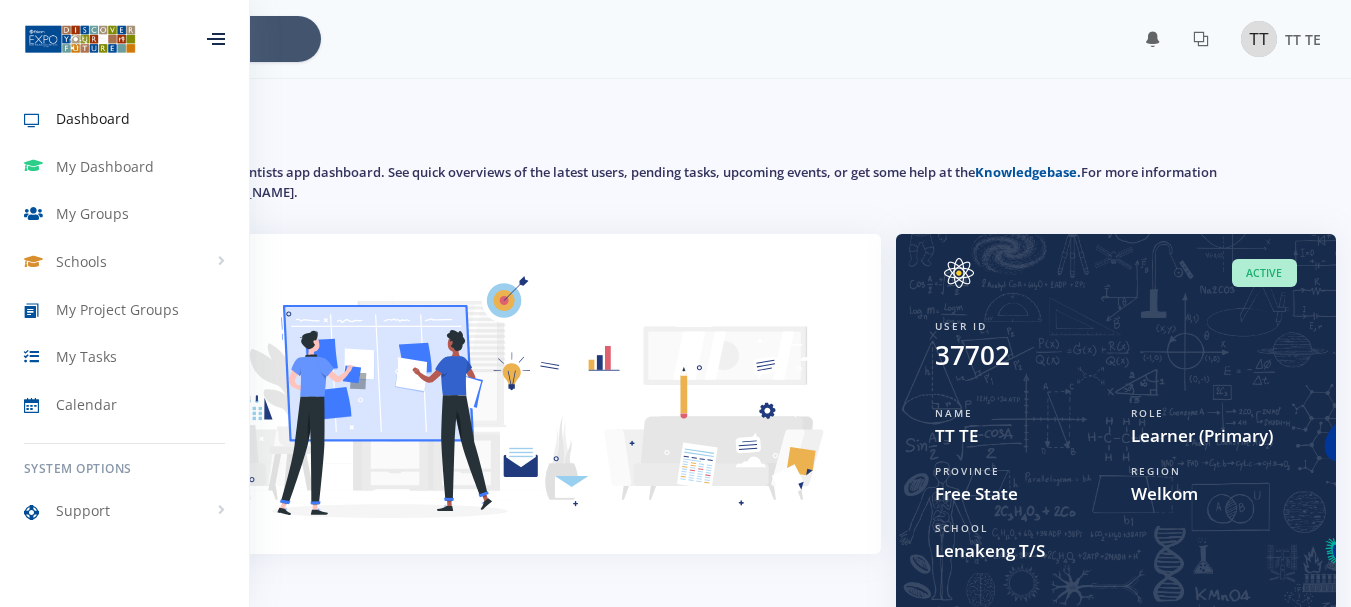 scroll, scrollTop: 0, scrollLeft: 0, axis: both 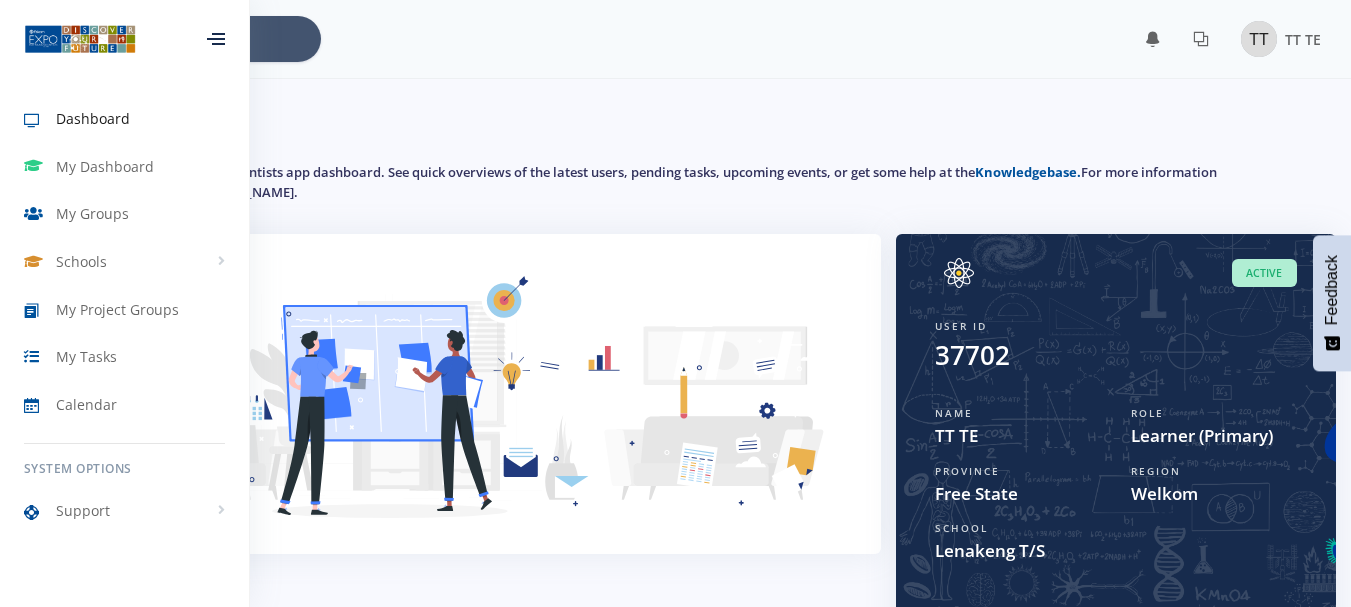 click on "Dashboard" at bounding box center (93, 118) 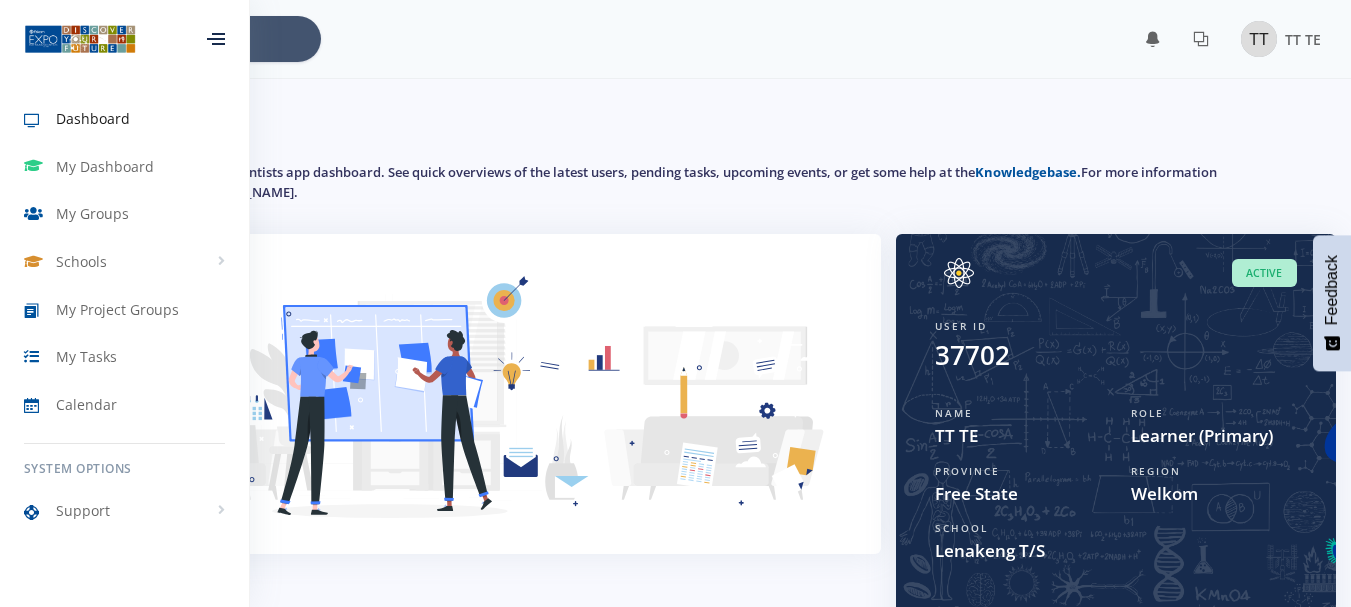 scroll, scrollTop: 0, scrollLeft: 0, axis: both 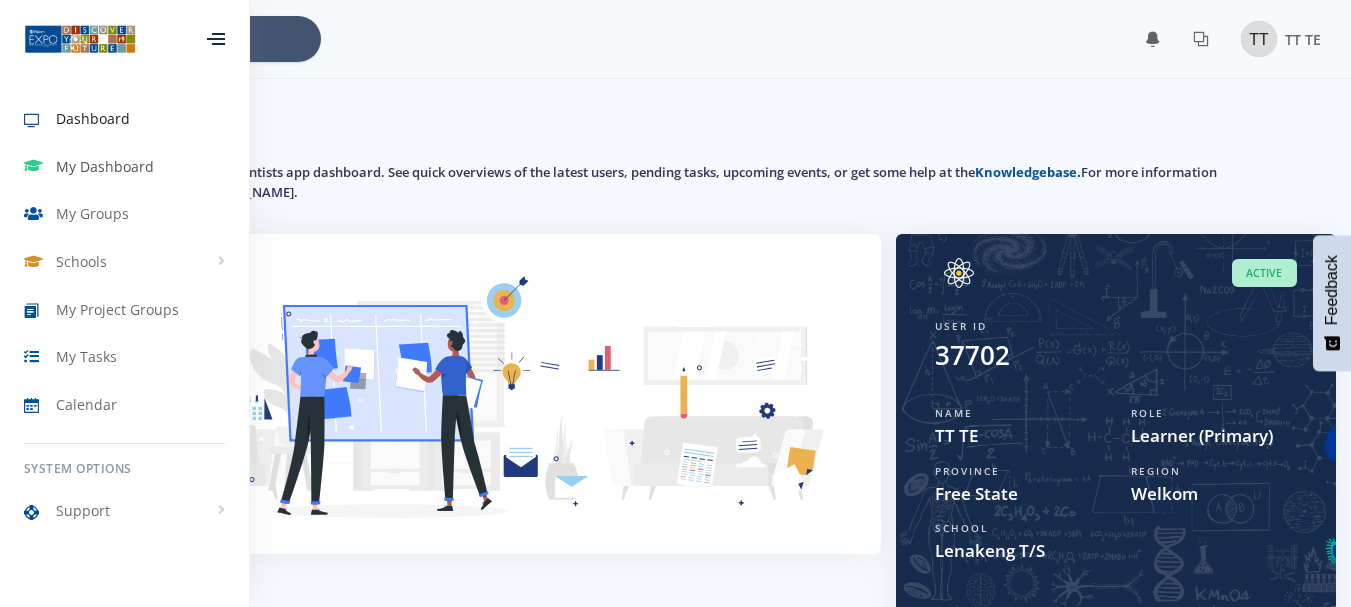 click on "My Dashboard" at bounding box center (105, 166) 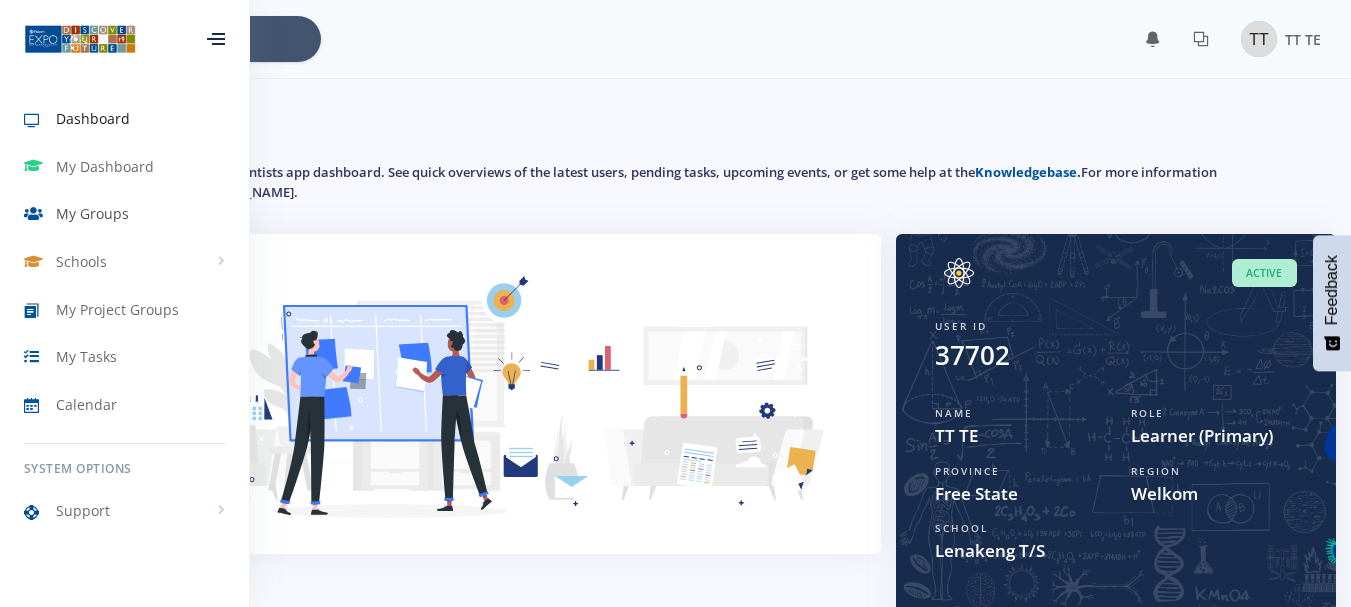 click on "My Groups" at bounding box center [92, 213] 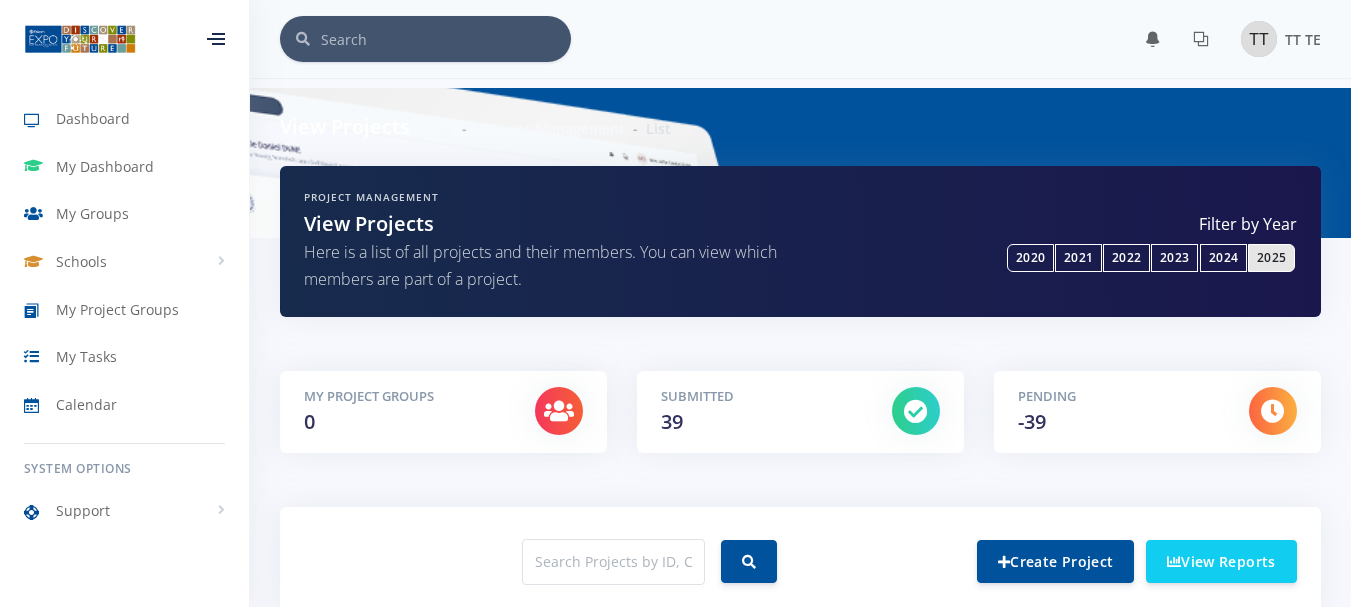 scroll, scrollTop: 0, scrollLeft: 0, axis: both 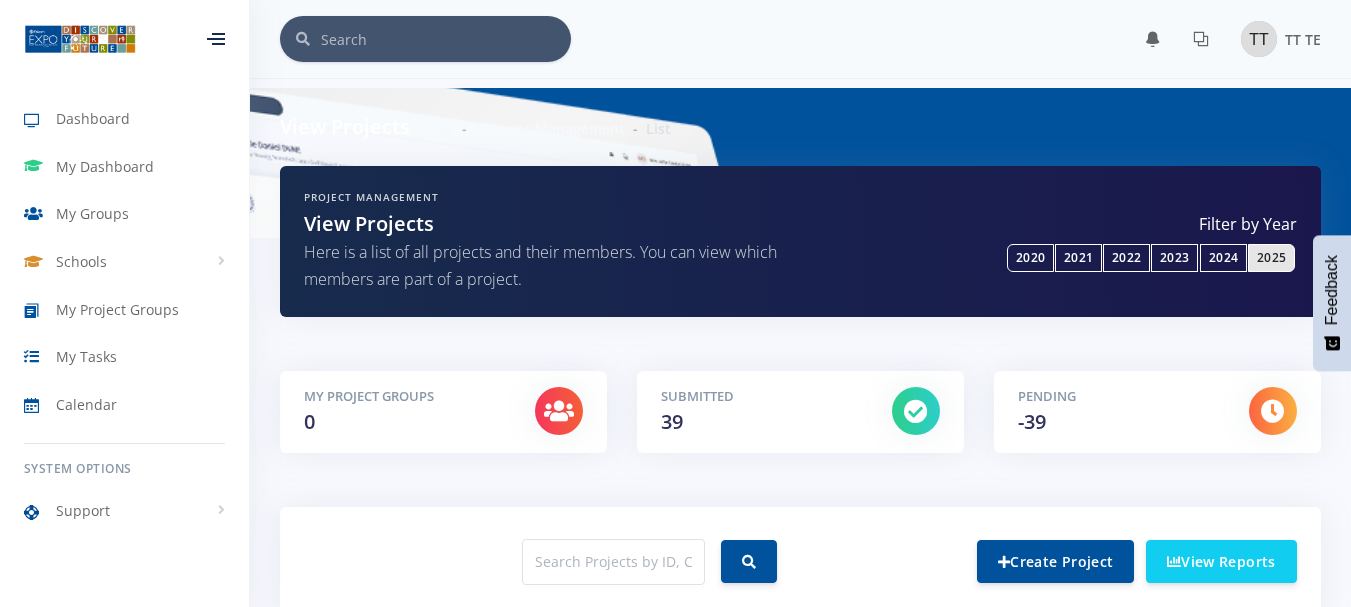 click on "Project Management" at bounding box center (545, 197) 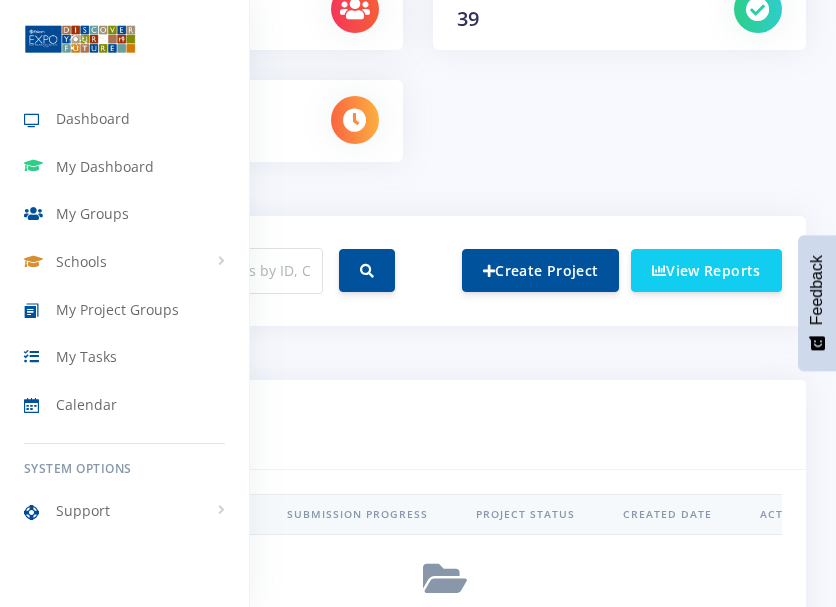 scroll, scrollTop: 465, scrollLeft: 0, axis: vertical 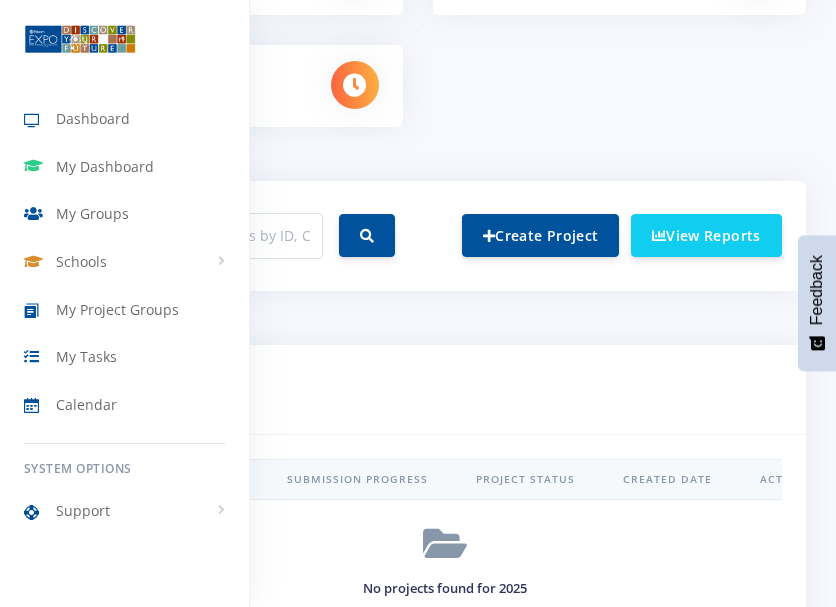 click at bounding box center [418, 303] 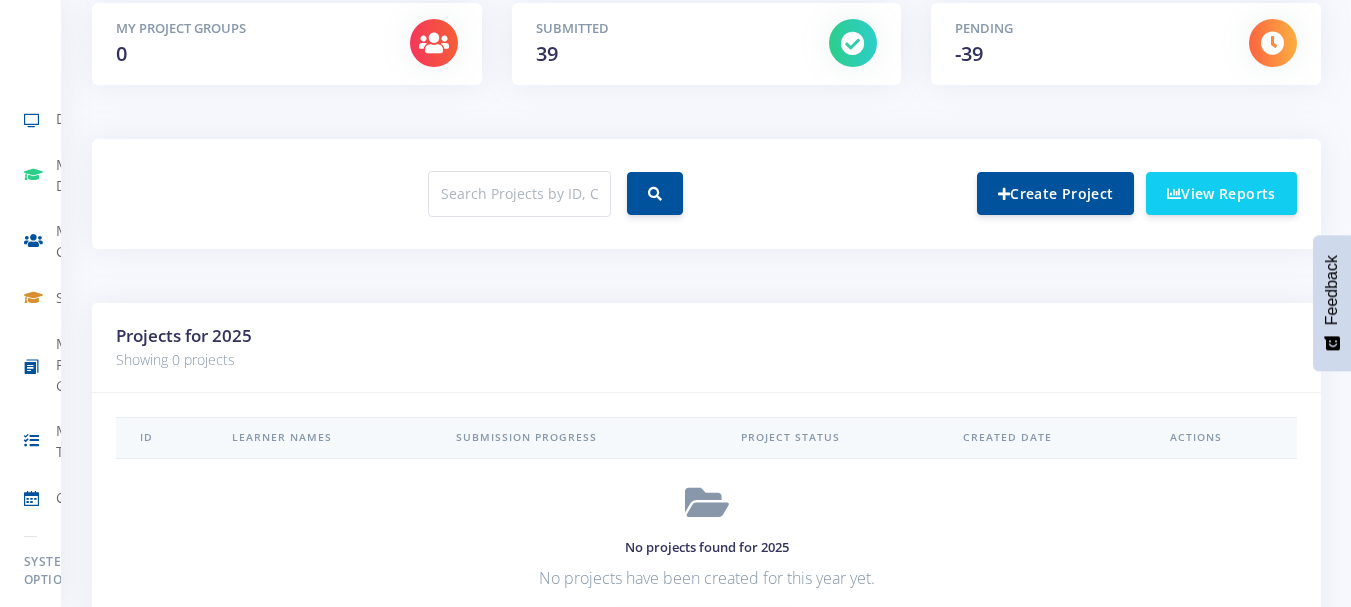 scroll, scrollTop: 369, scrollLeft: 0, axis: vertical 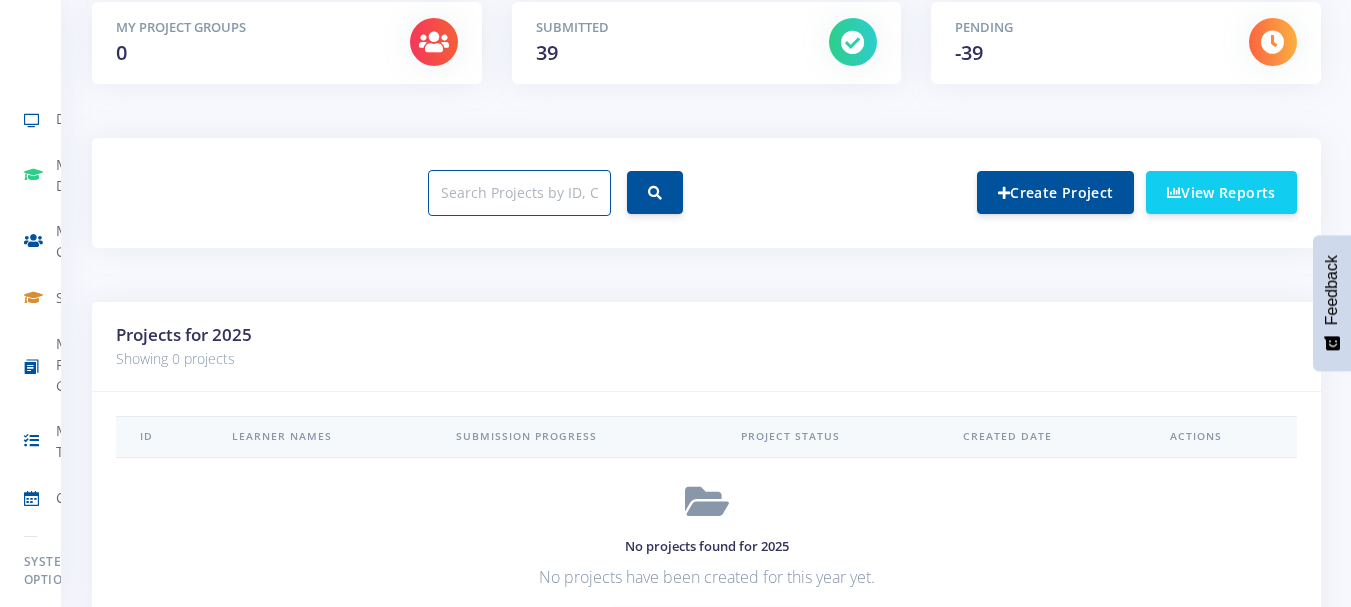 click at bounding box center (519, 193) 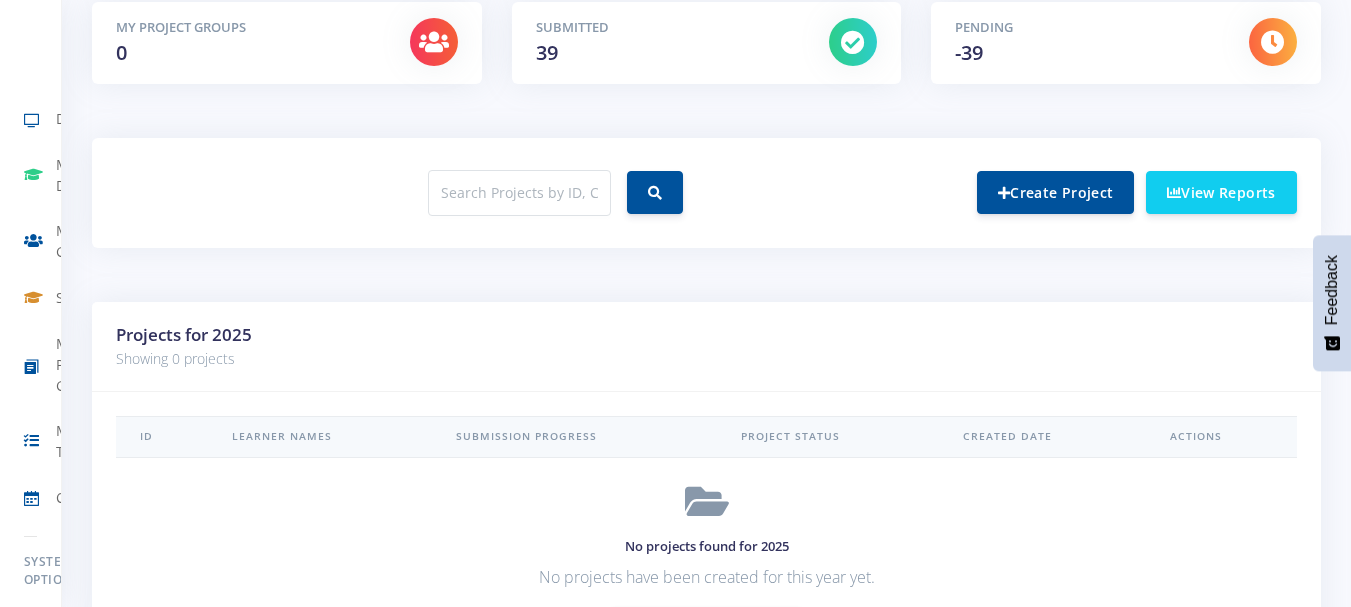 drag, startPoint x: 567, startPoint y: 189, endPoint x: 932, endPoint y: 128, distance: 370.06216 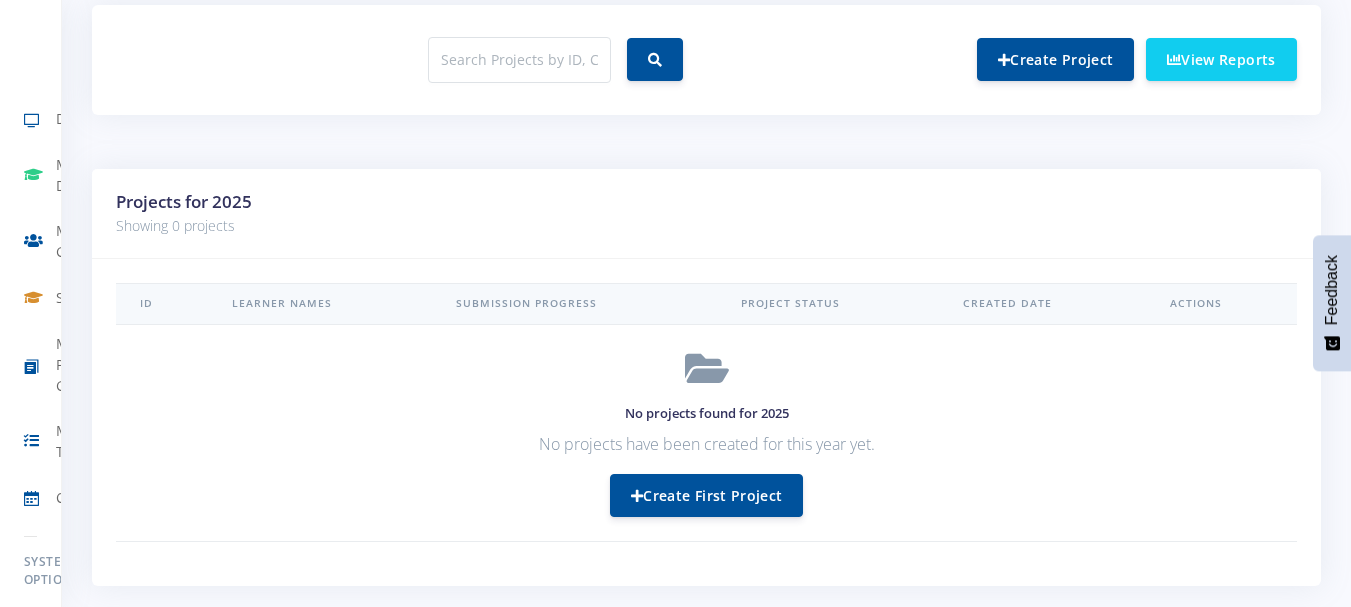 scroll, scrollTop: 503, scrollLeft: 0, axis: vertical 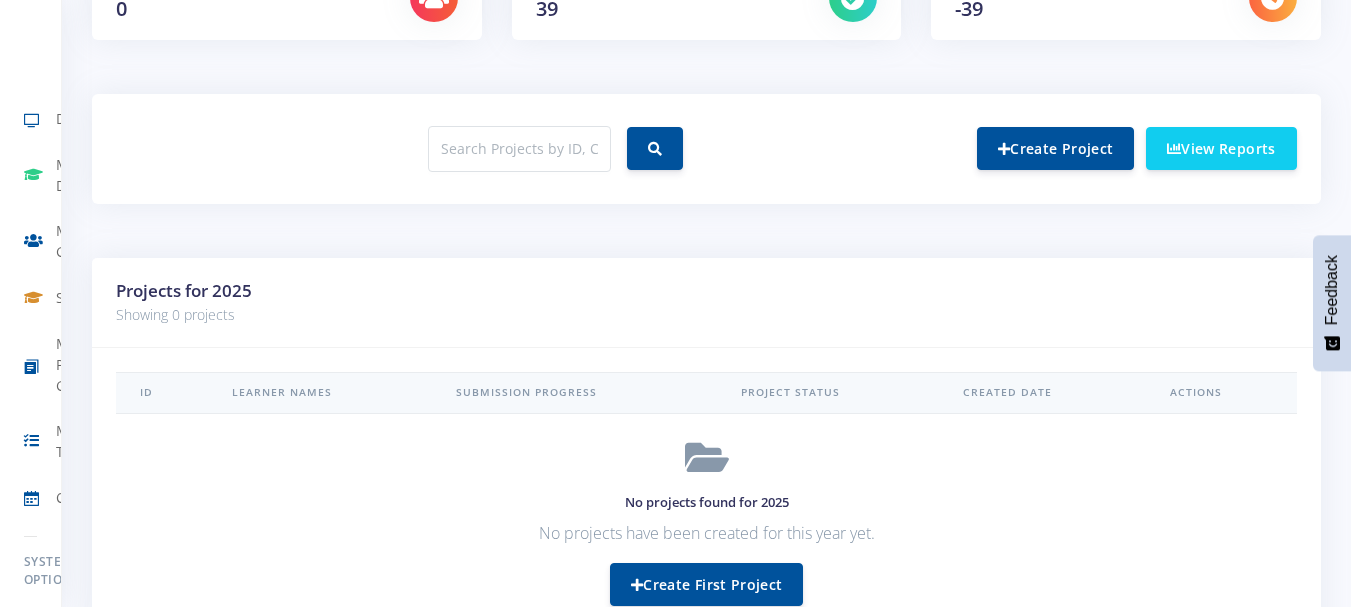 click on "Create Project
View Reports" at bounding box center (1010, 148) 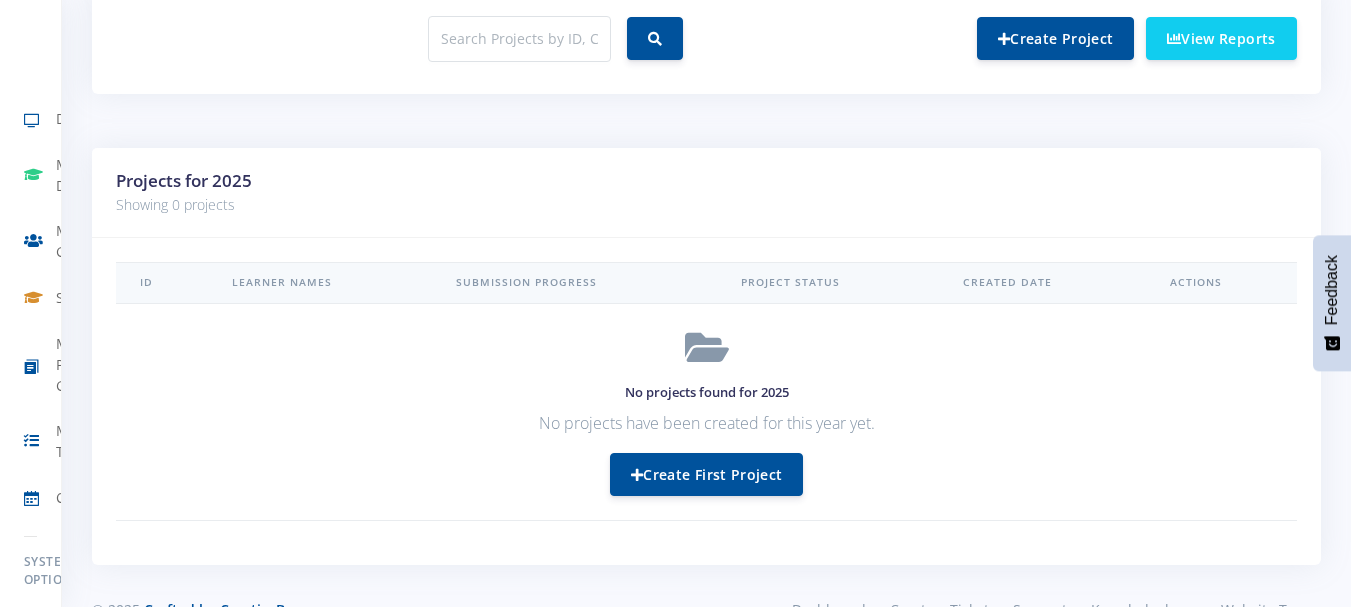 scroll, scrollTop: 570, scrollLeft: 0, axis: vertical 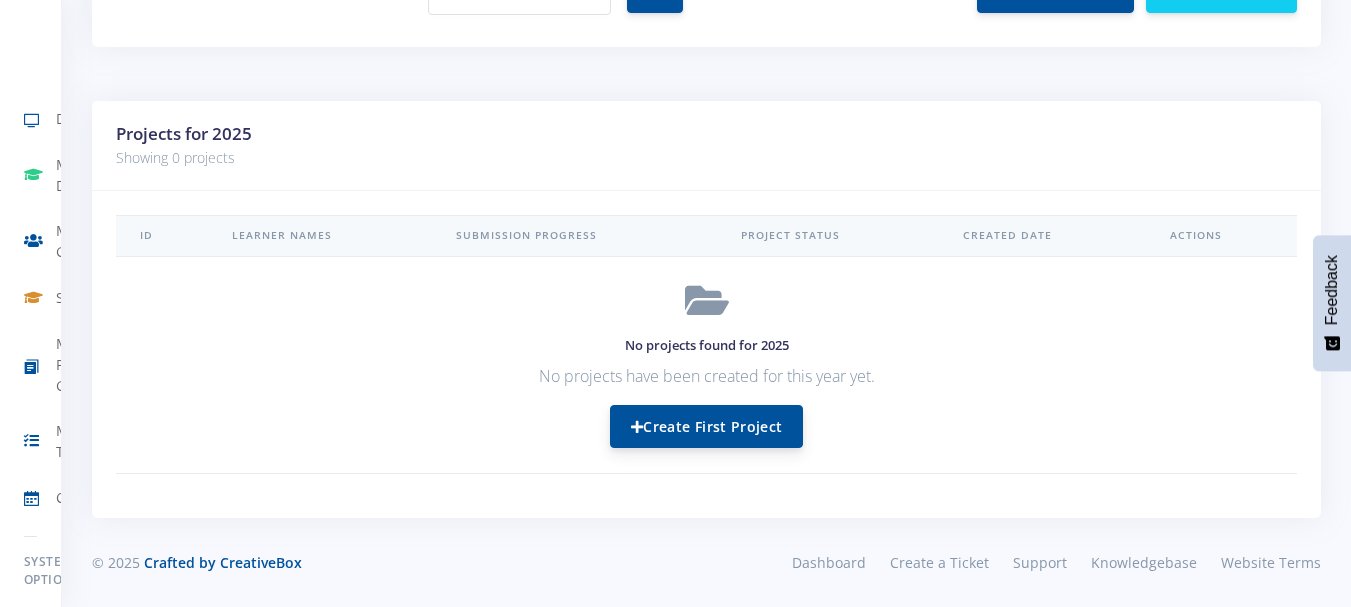 click on "Create First Project" at bounding box center (706, 426) 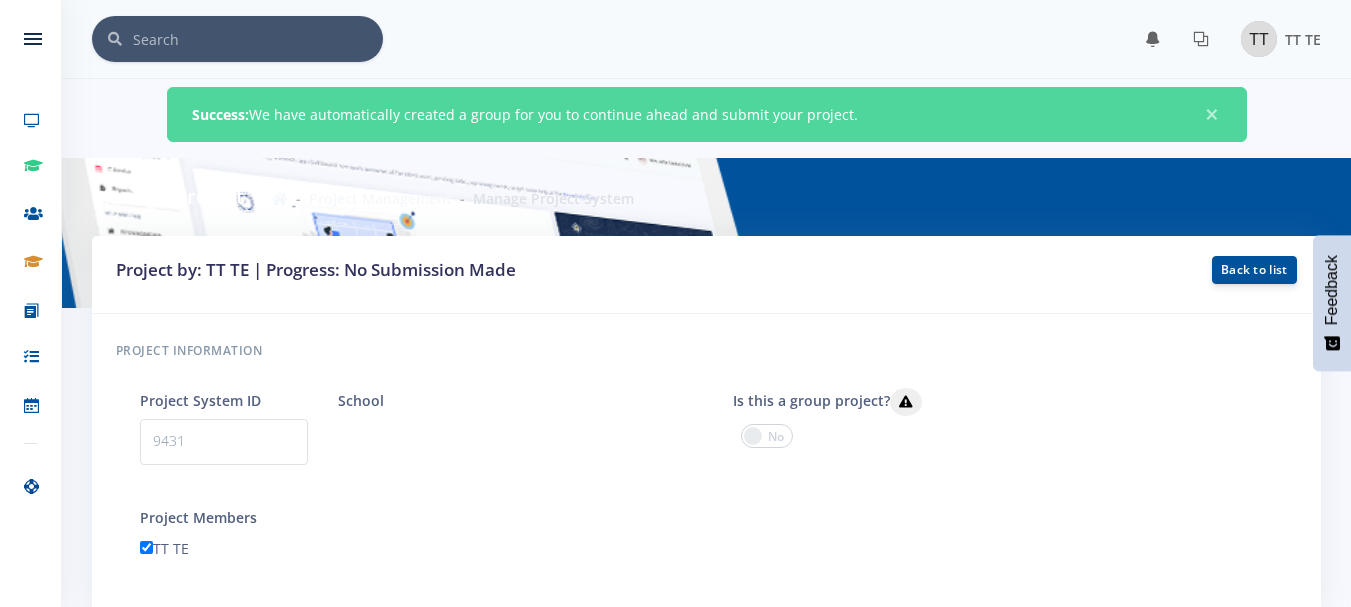 scroll, scrollTop: 0, scrollLeft: 0, axis: both 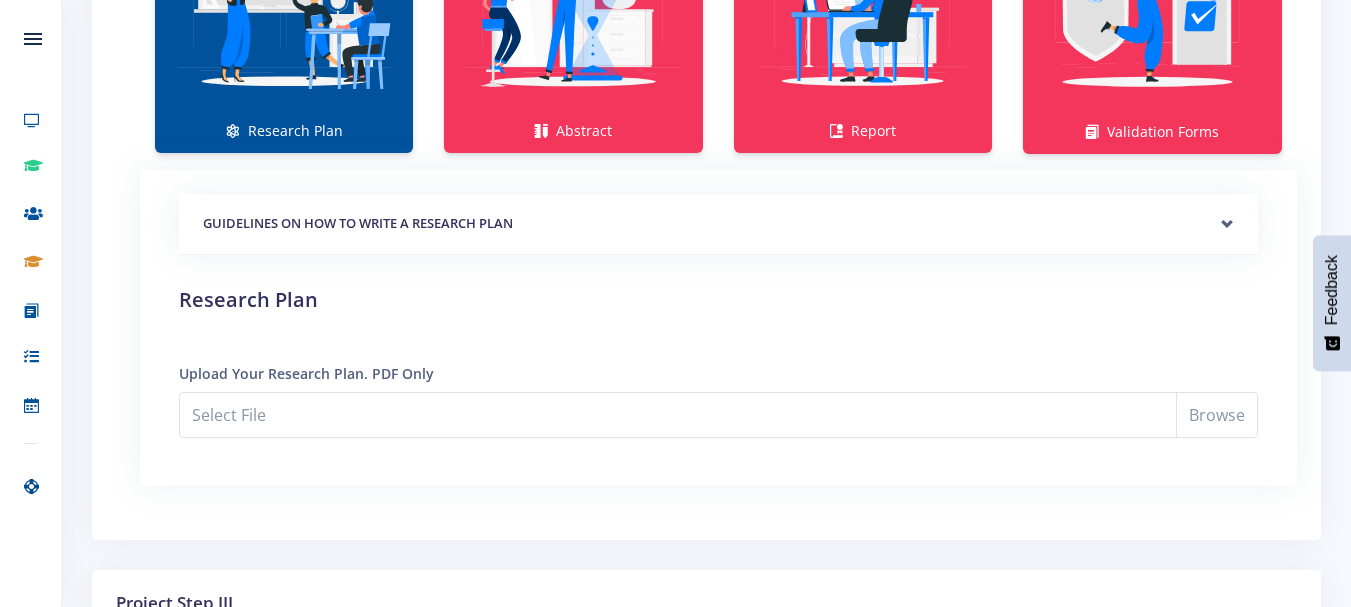 click on "GUIDELINES ON HOW TO WRITE A RESEARCH
PLAN" at bounding box center [718, 224] 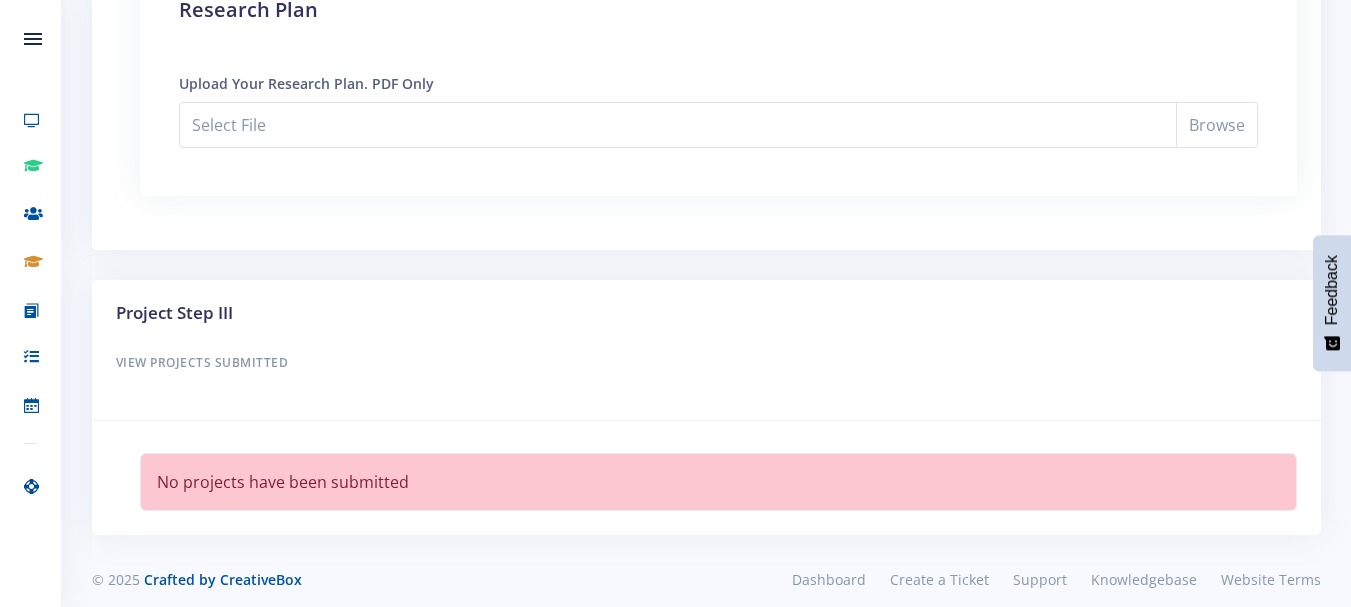scroll, scrollTop: 2352, scrollLeft: 0, axis: vertical 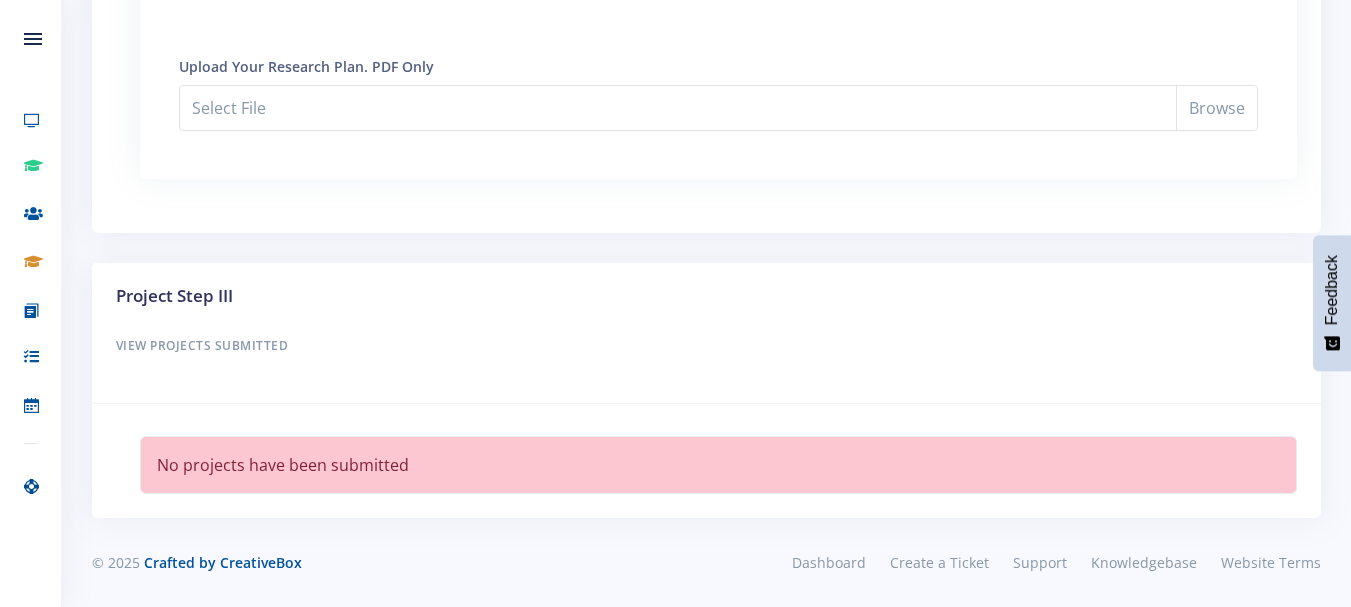 click on "View Projects Submitted" at bounding box center [706, 346] 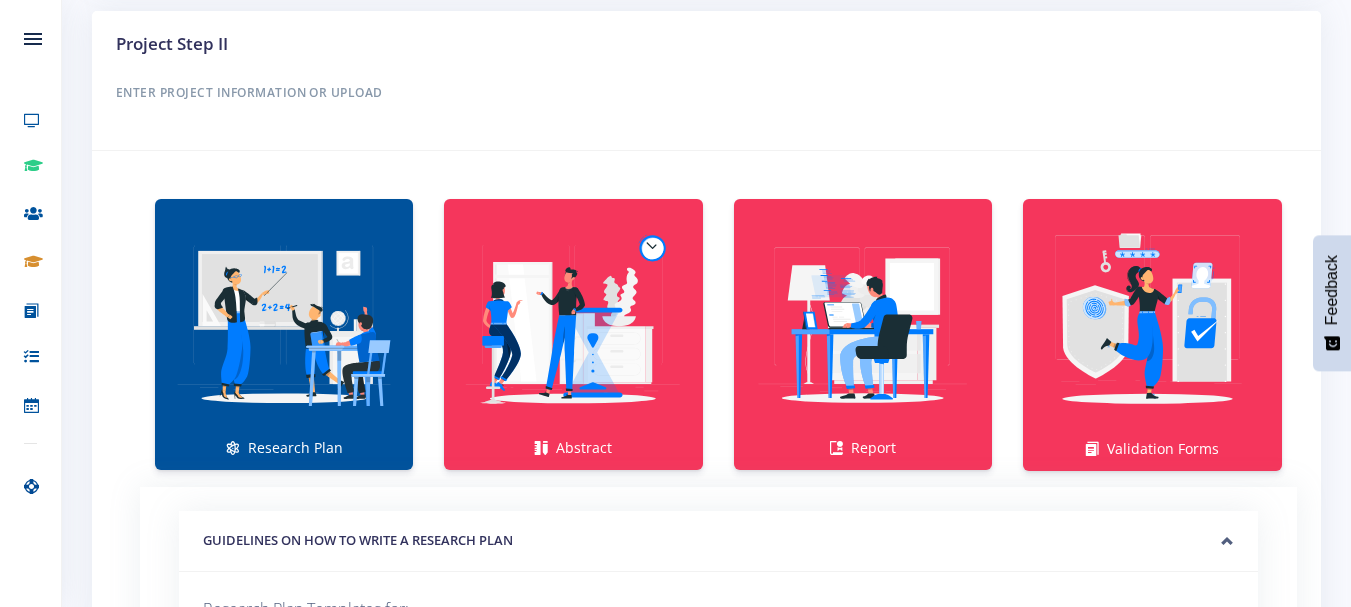 scroll, scrollTop: 1157, scrollLeft: 0, axis: vertical 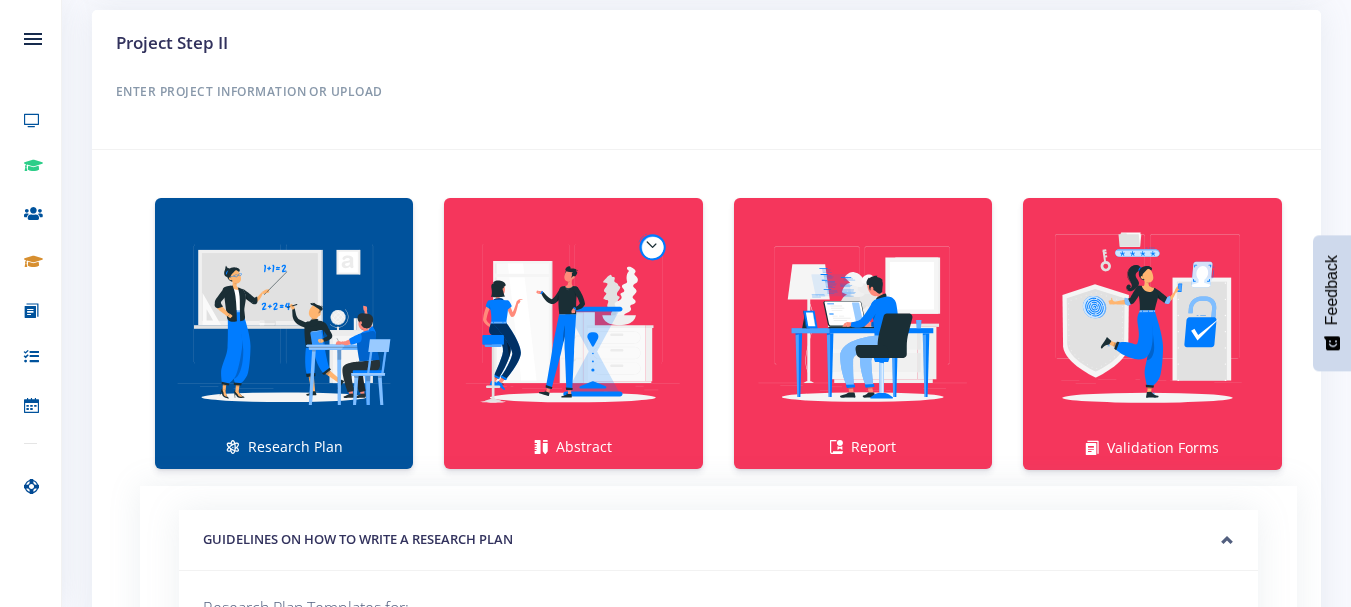 click on "Research Plan" at bounding box center (284, 333) 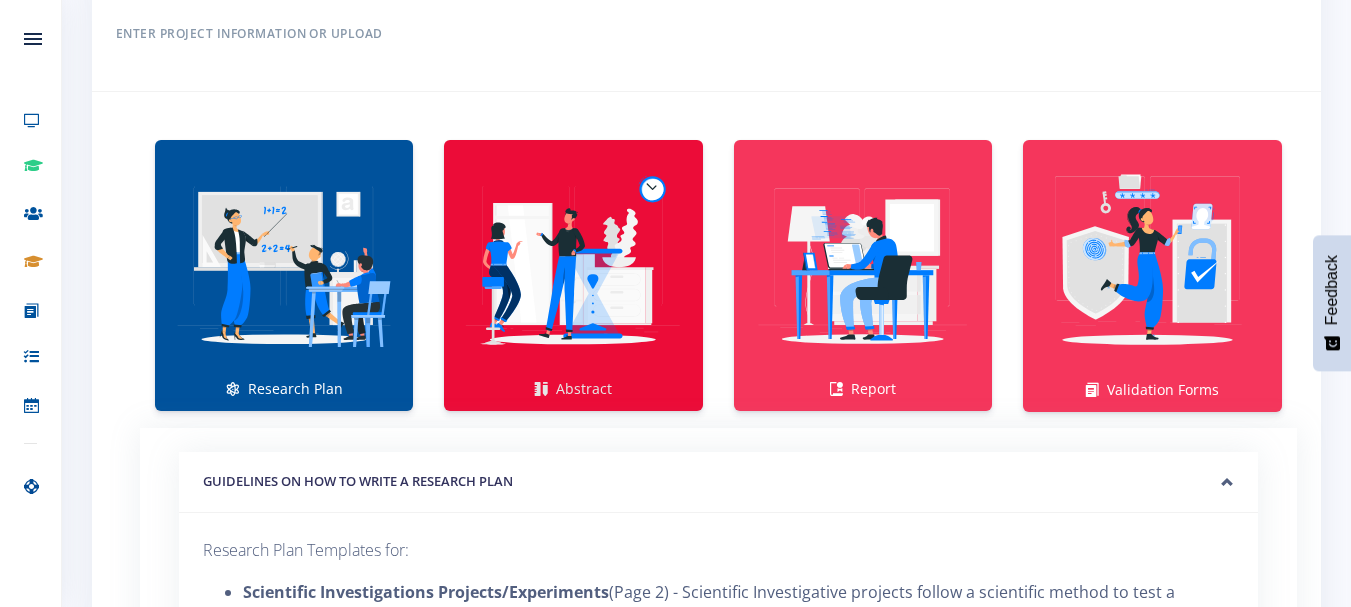 scroll, scrollTop: 1216, scrollLeft: 0, axis: vertical 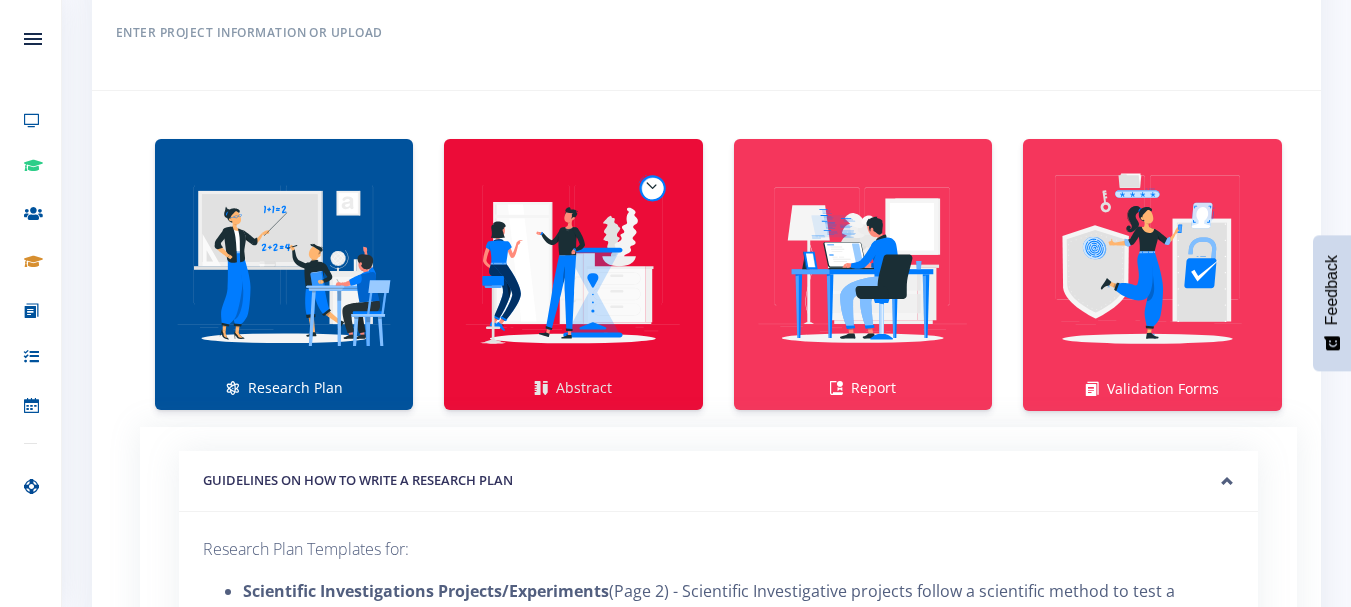 click at bounding box center (541, 388) 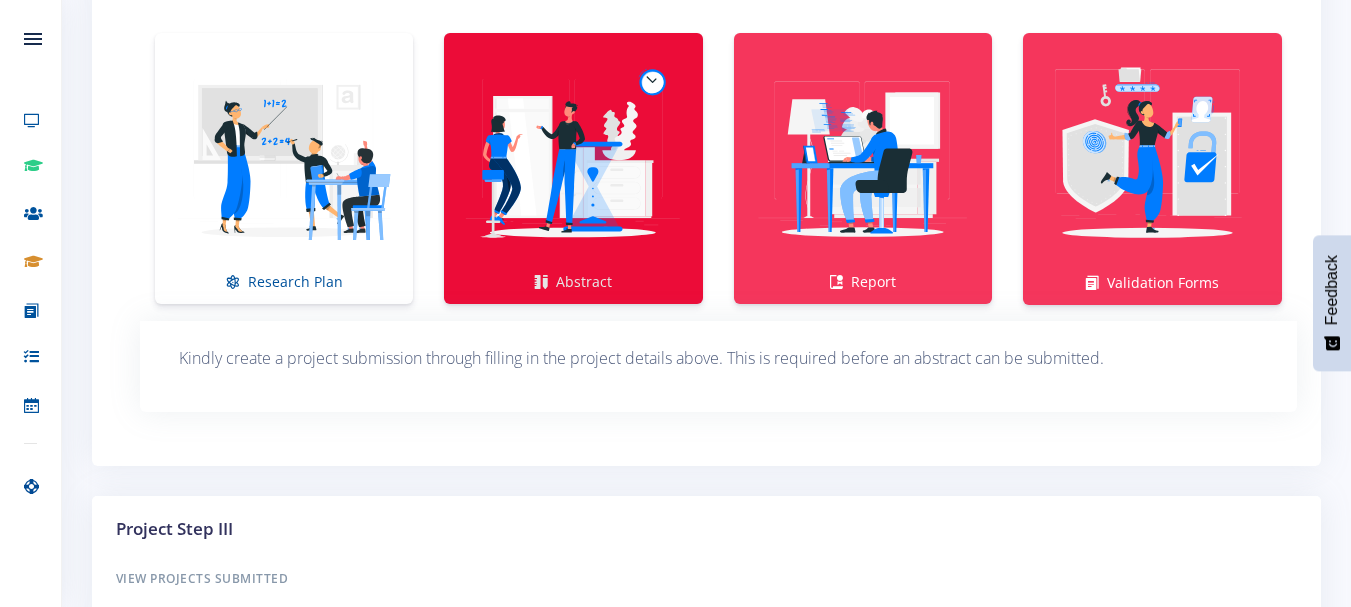 scroll, scrollTop: 1321, scrollLeft: 0, axis: vertical 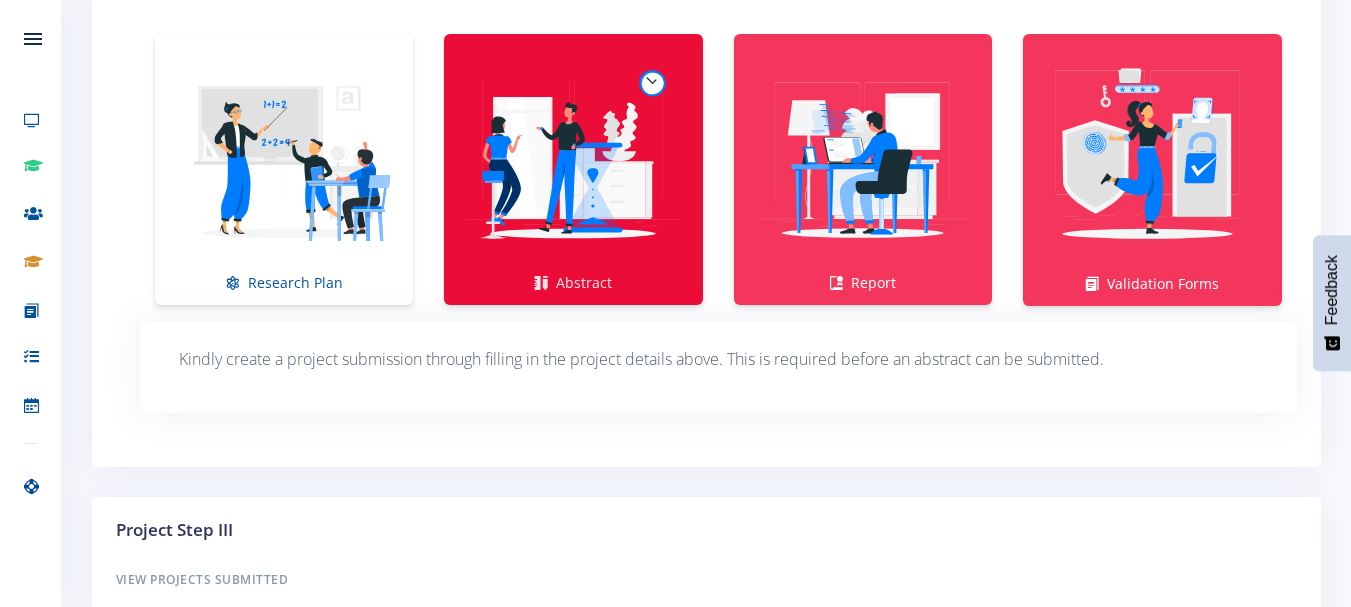 click at bounding box center [541, 283] 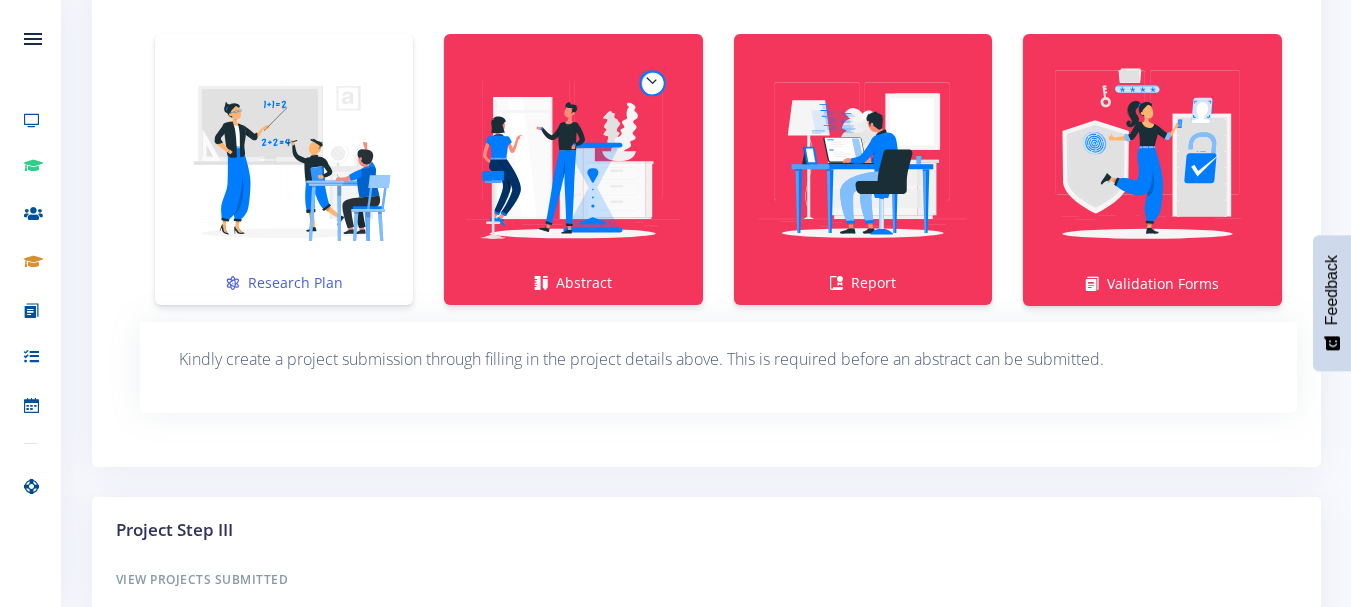 click on "Research Plan" at bounding box center (284, 169) 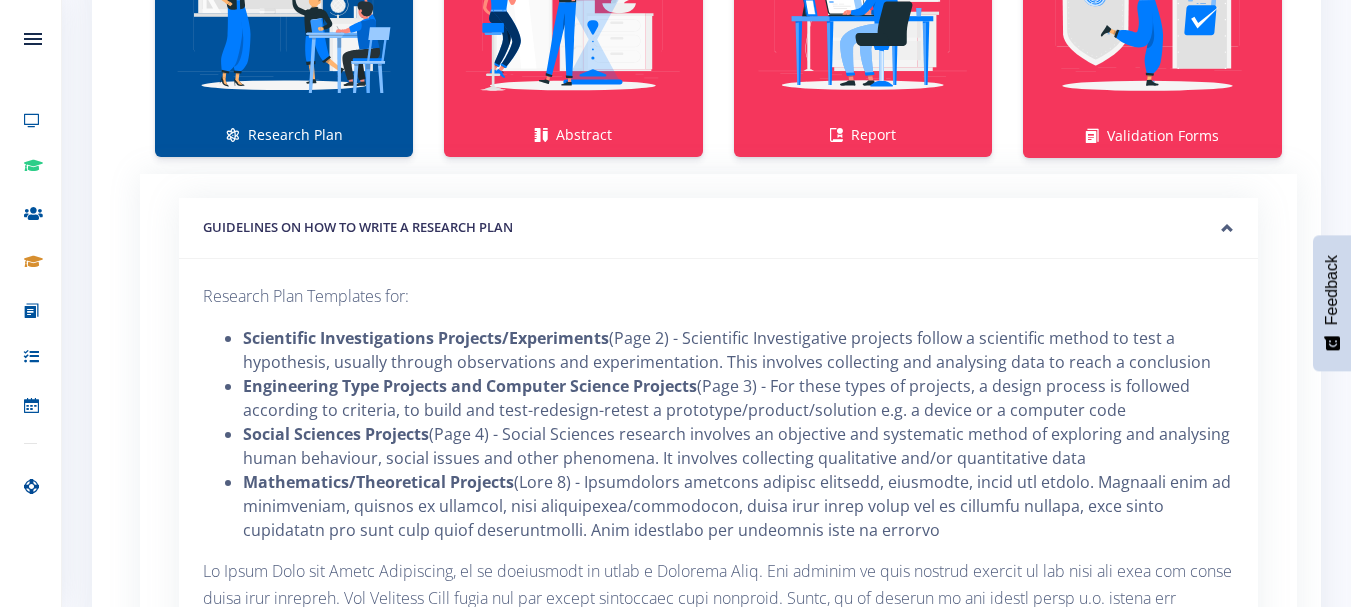 scroll, scrollTop: 1464, scrollLeft: 0, axis: vertical 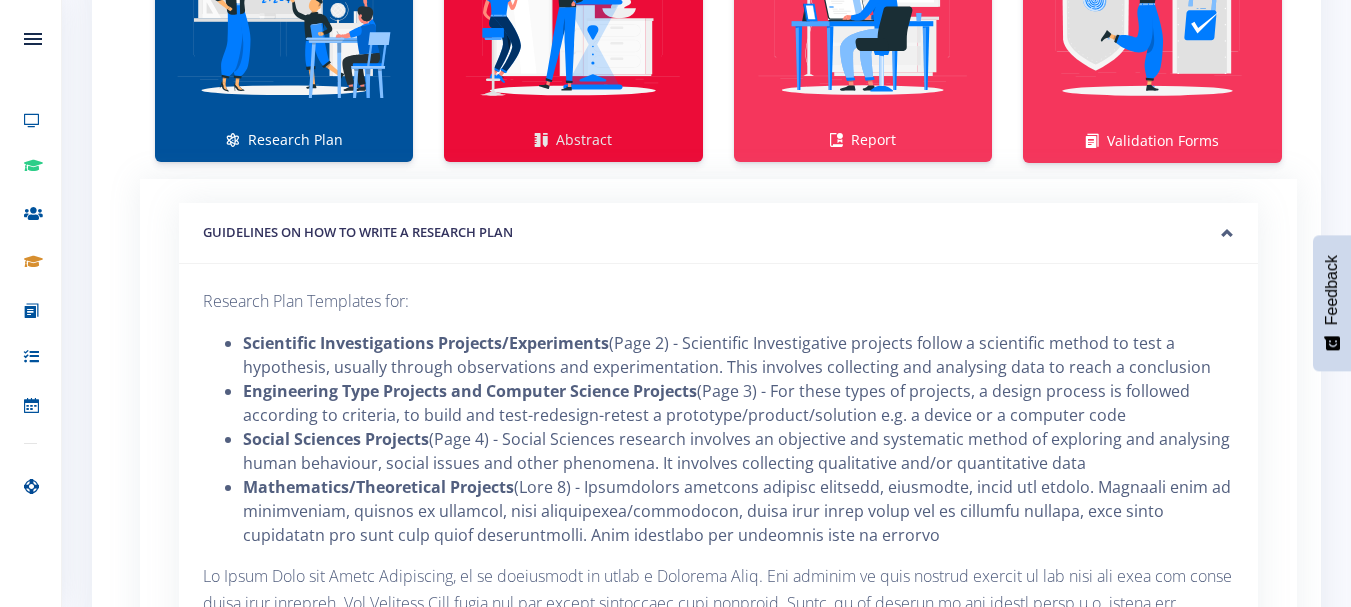 click at bounding box center [573, 16] 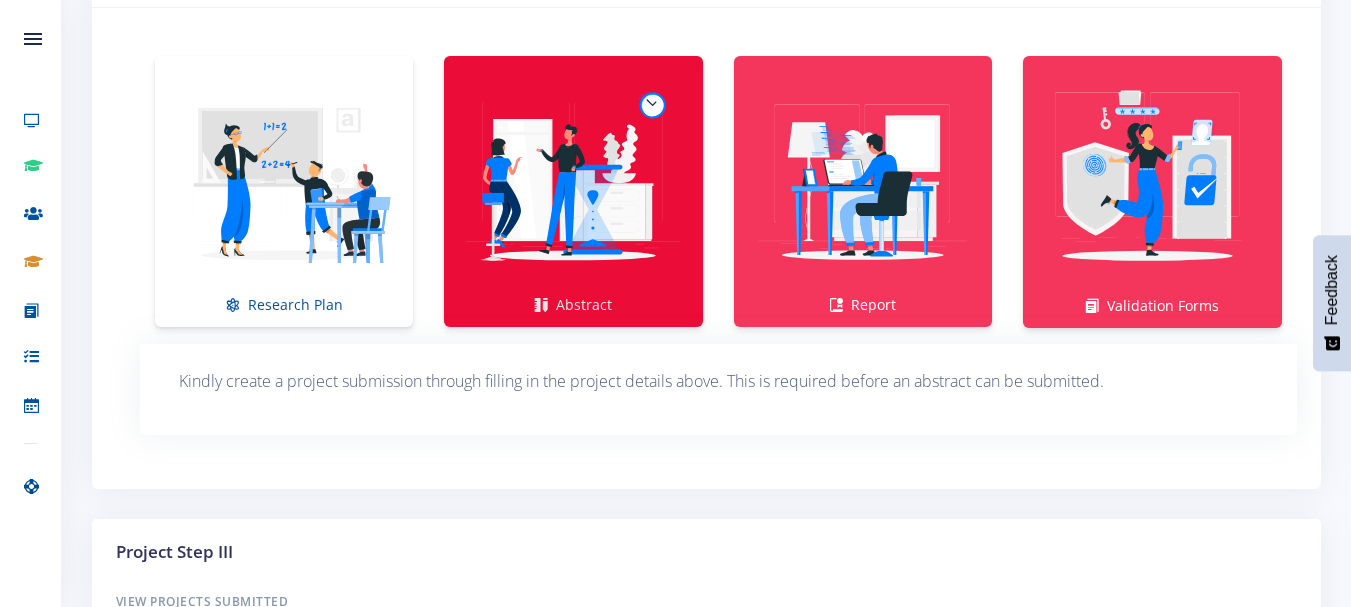 scroll, scrollTop: 1298, scrollLeft: 0, axis: vertical 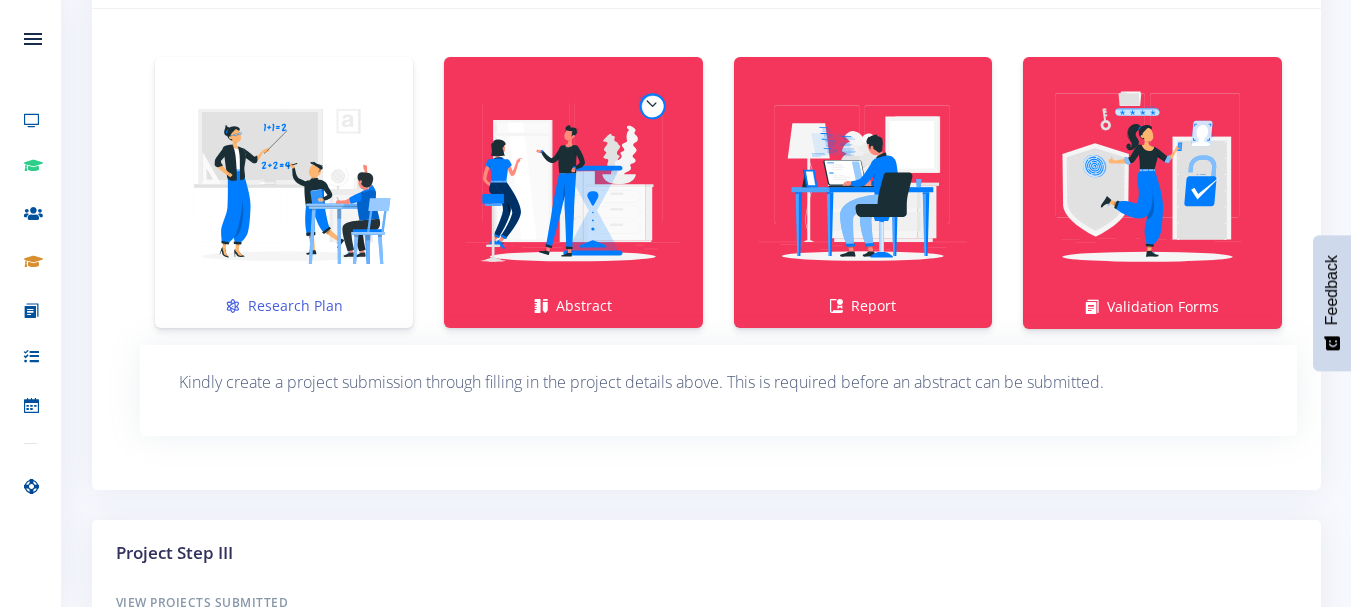 click at bounding box center [284, 182] 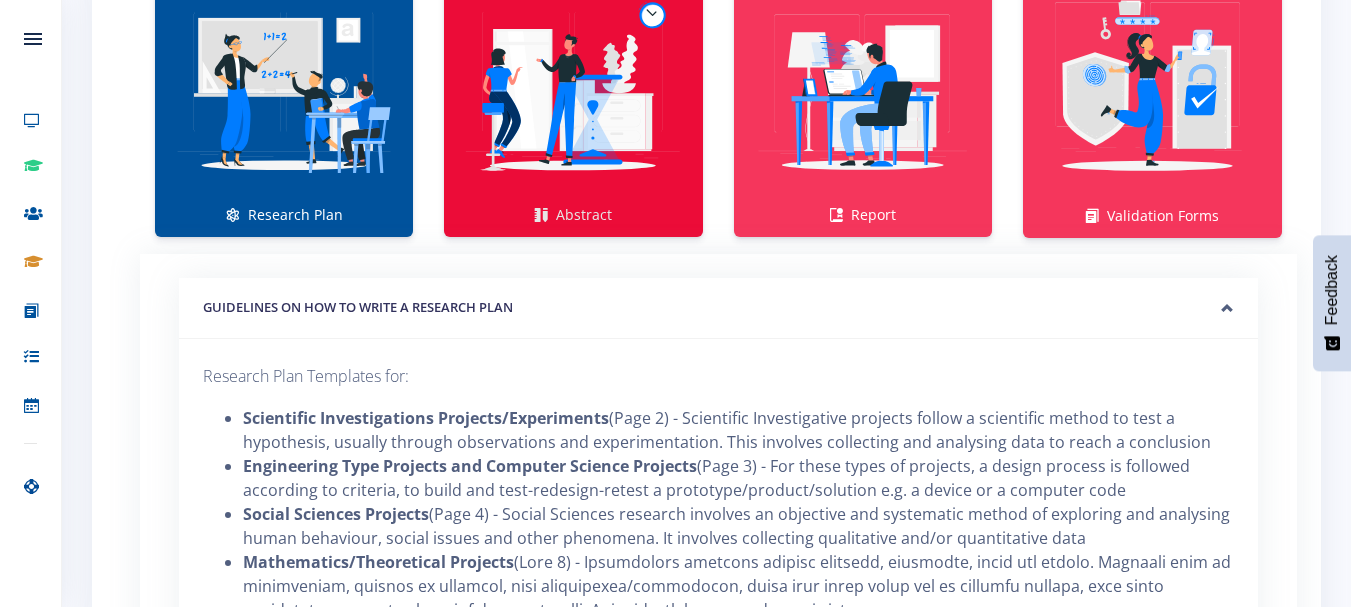 scroll, scrollTop: 1390, scrollLeft: 0, axis: vertical 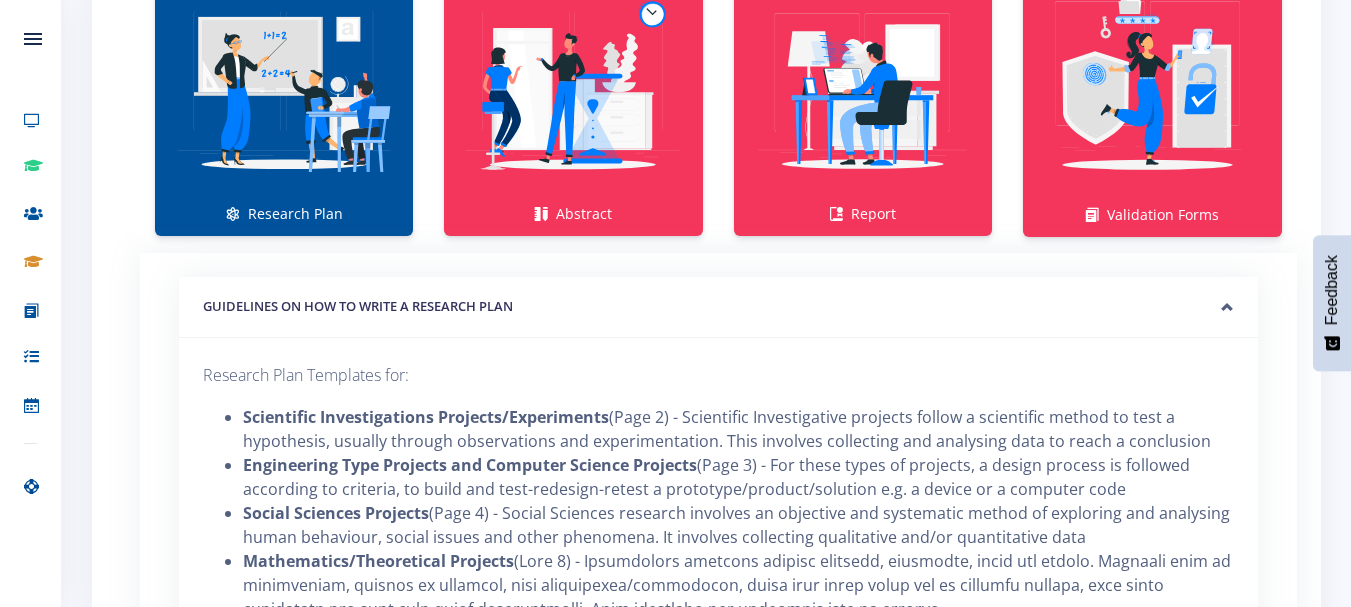 click on "GUIDELINES ON HOW TO WRITE A RESEARCH
PLAN" at bounding box center (718, 307) 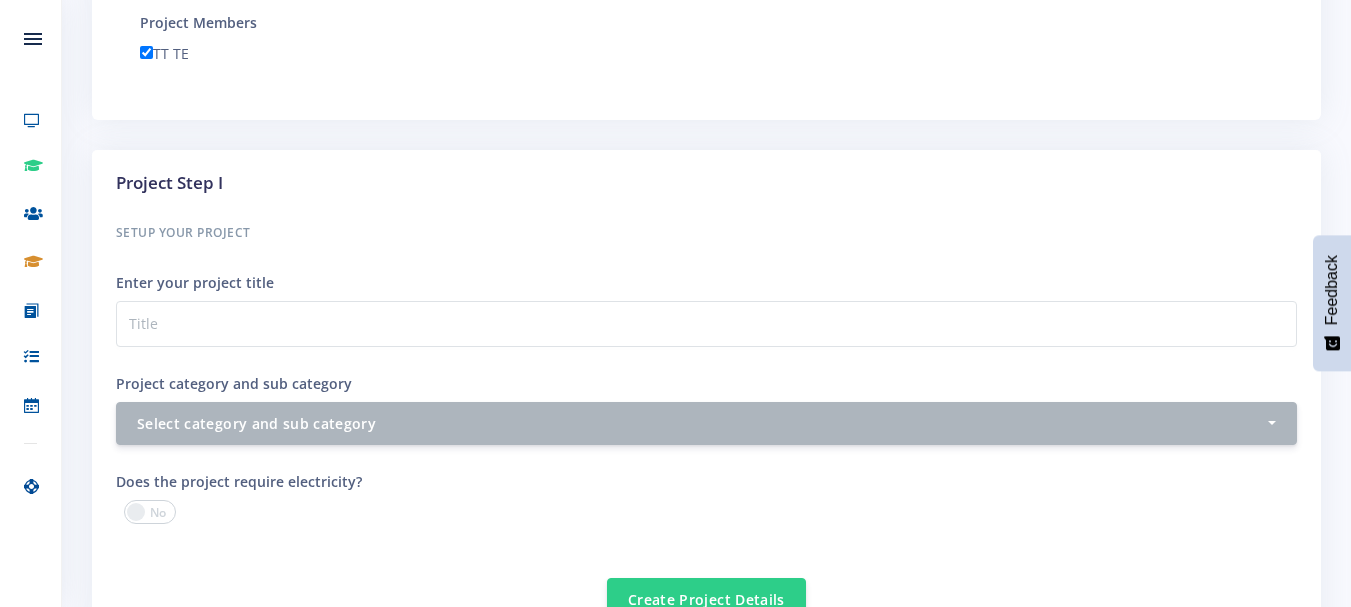 scroll, scrollTop: 507, scrollLeft: 0, axis: vertical 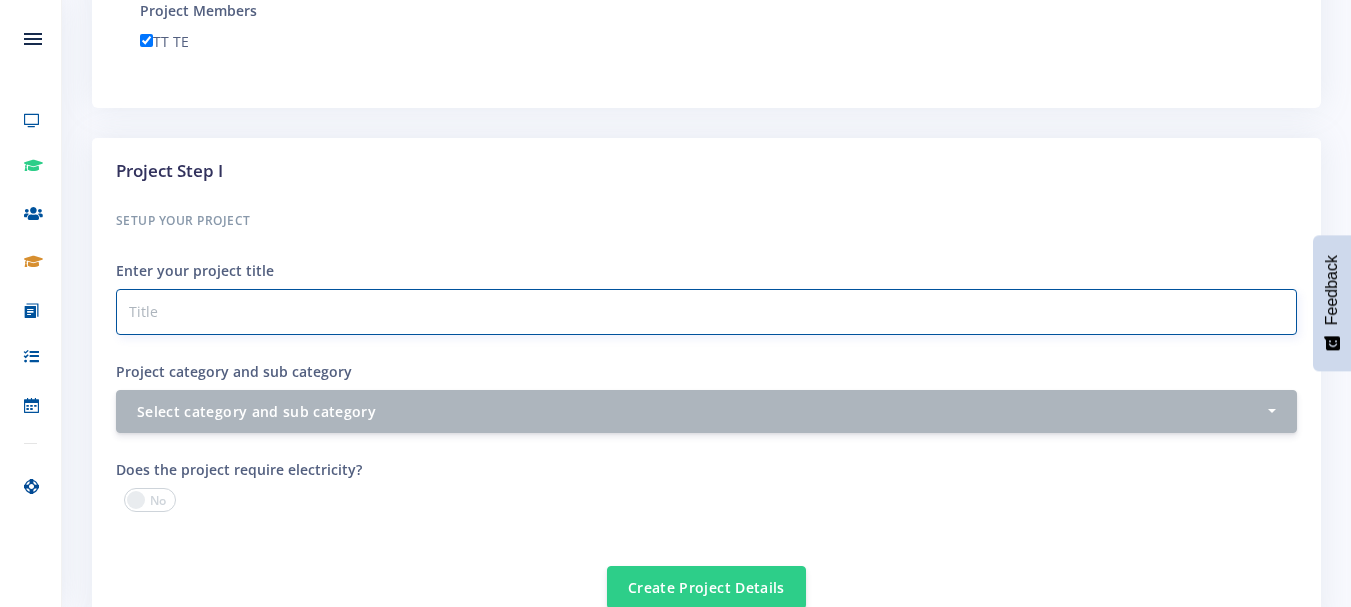 click on "Project category and sub category" at bounding box center (706, 312) 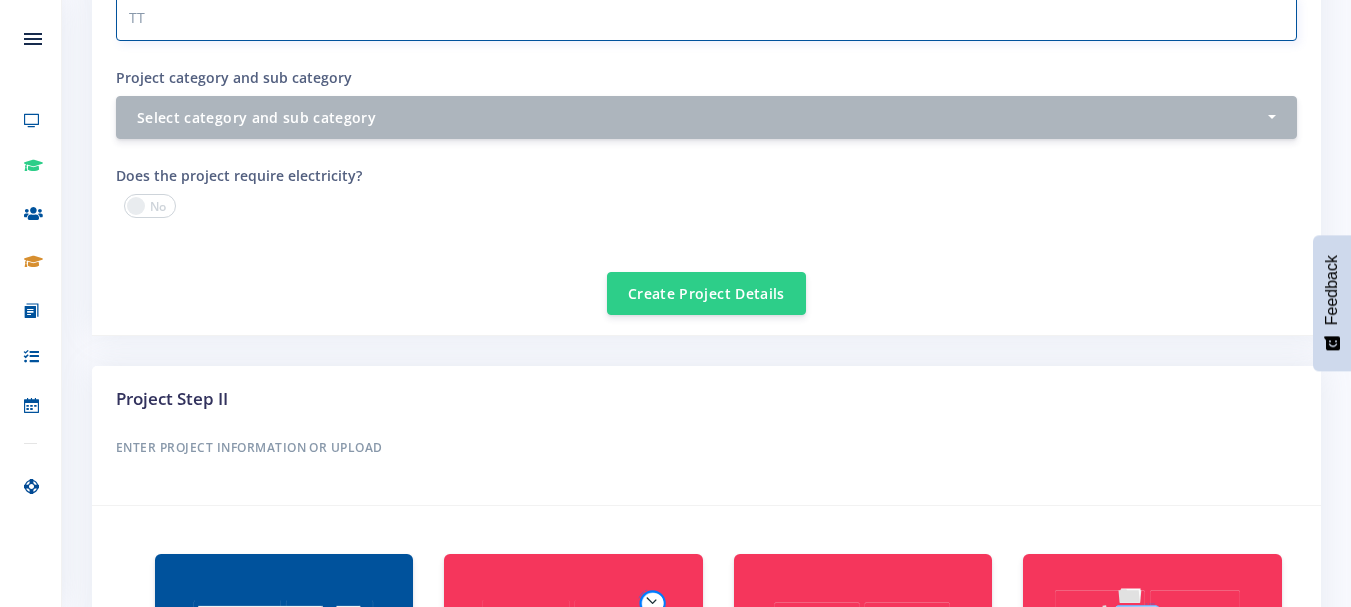 scroll, scrollTop: 804, scrollLeft: 0, axis: vertical 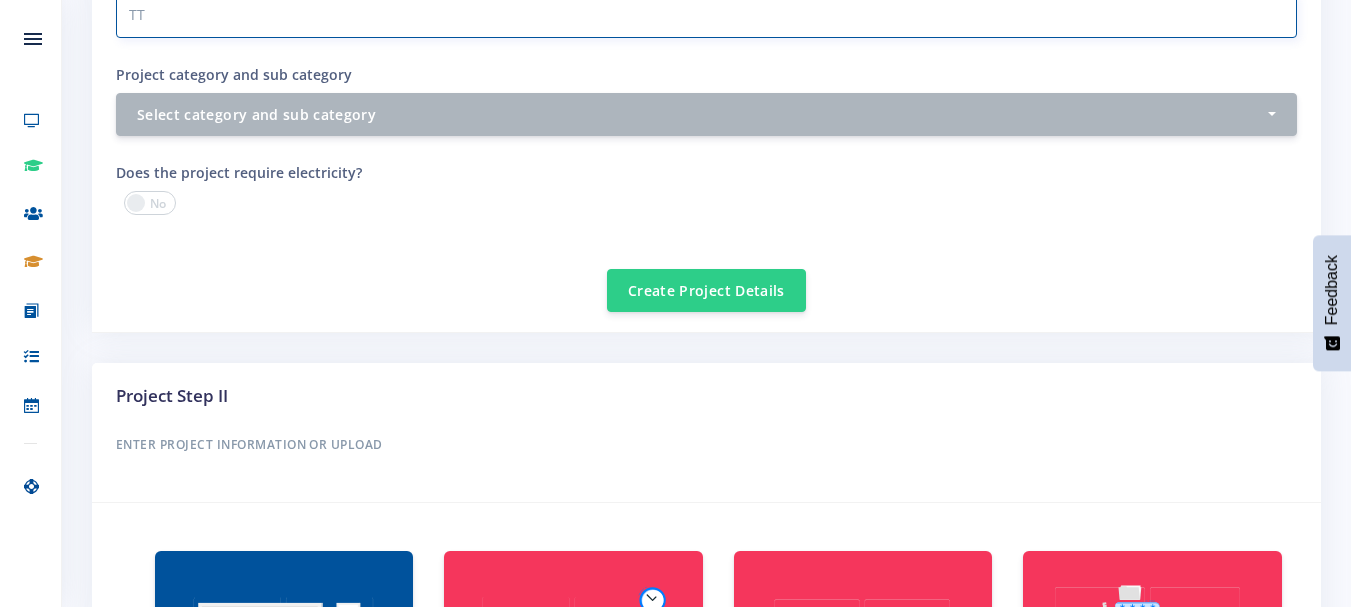 type on "TT" 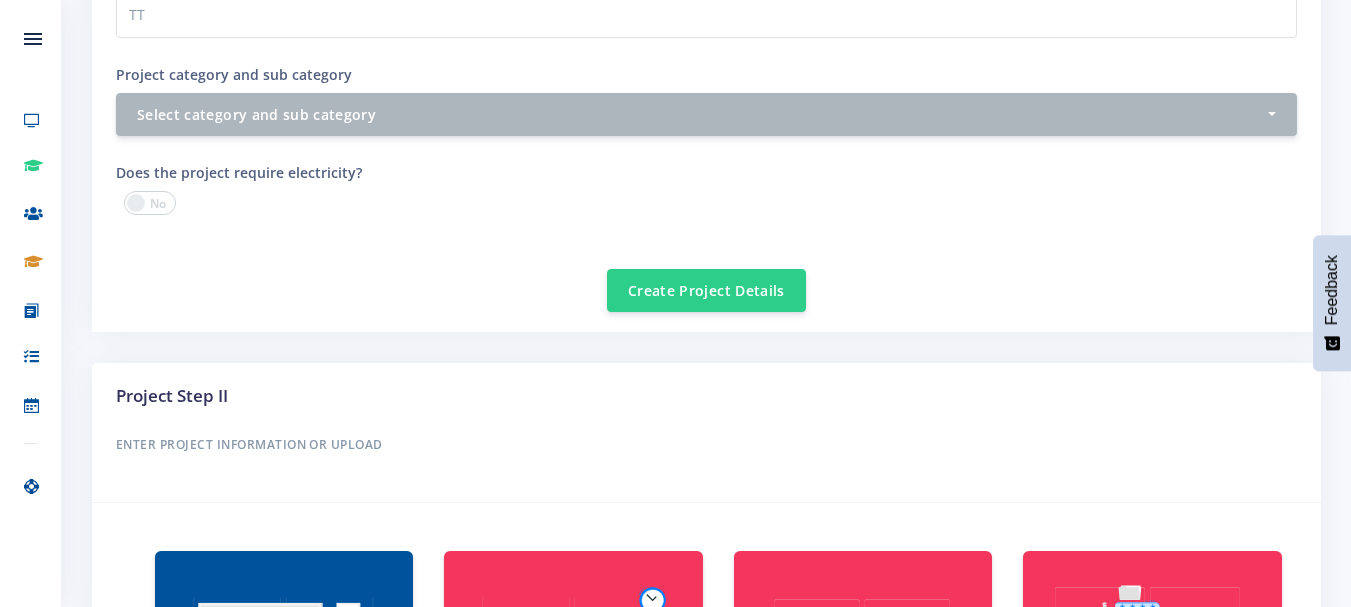 click at bounding box center (150, 203) 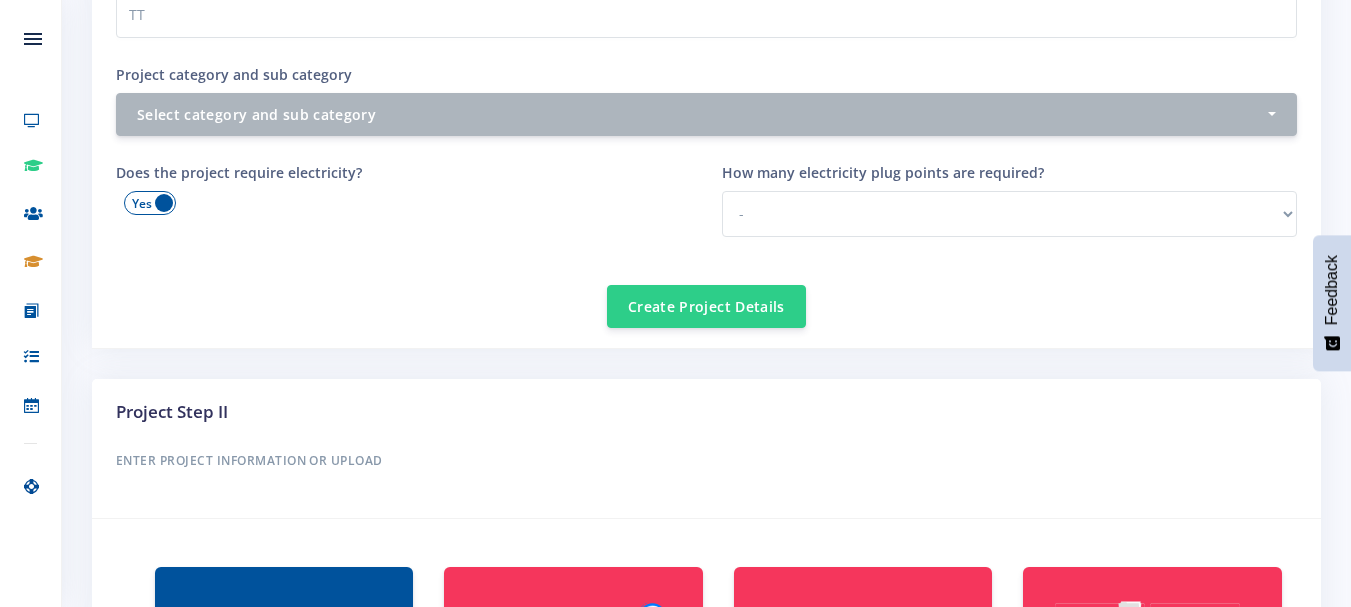 click at bounding box center [150, 203] 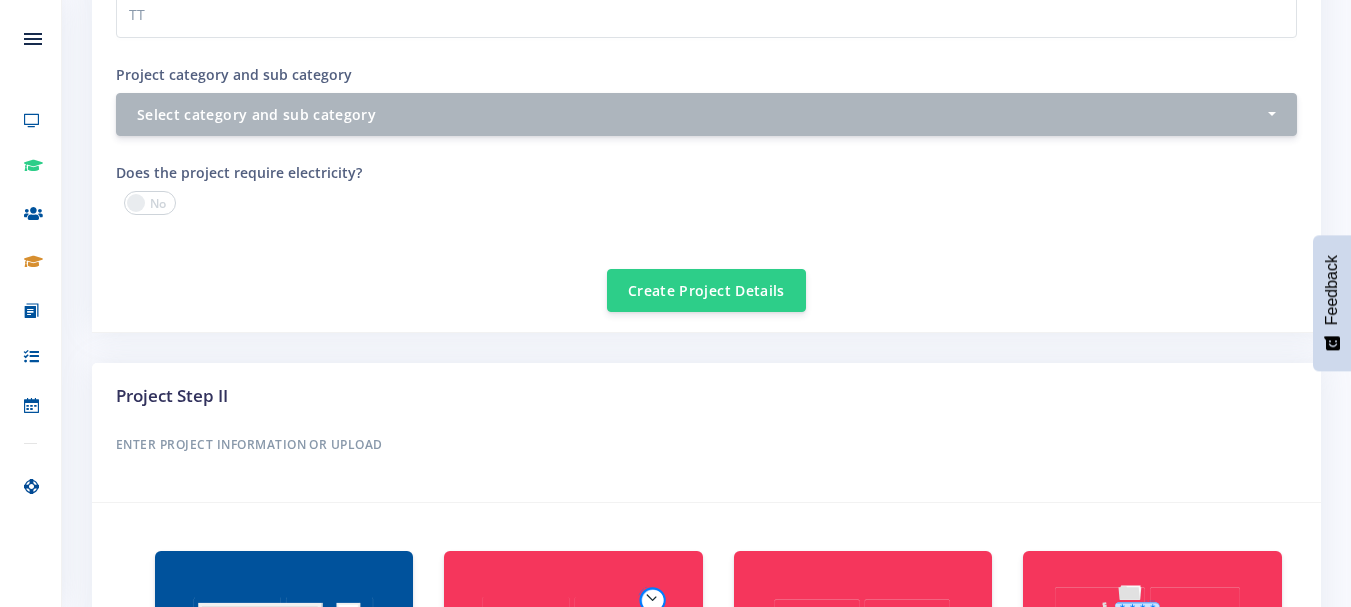 click at bounding box center [150, 203] 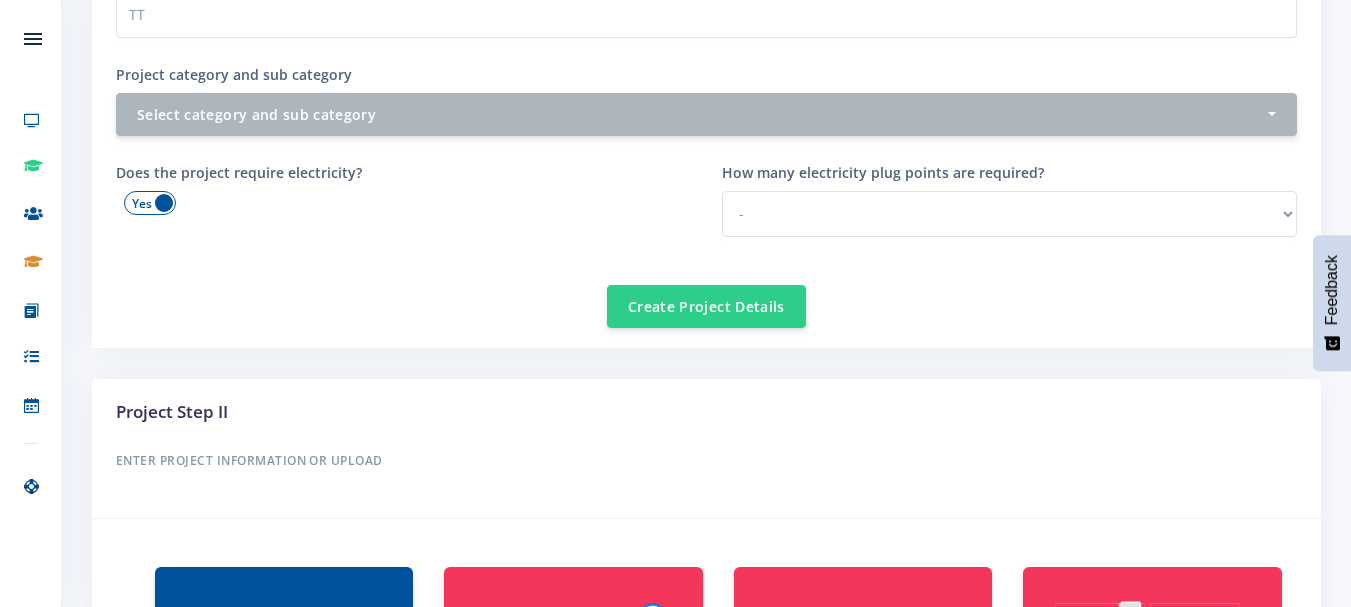 click at bounding box center [150, 203] 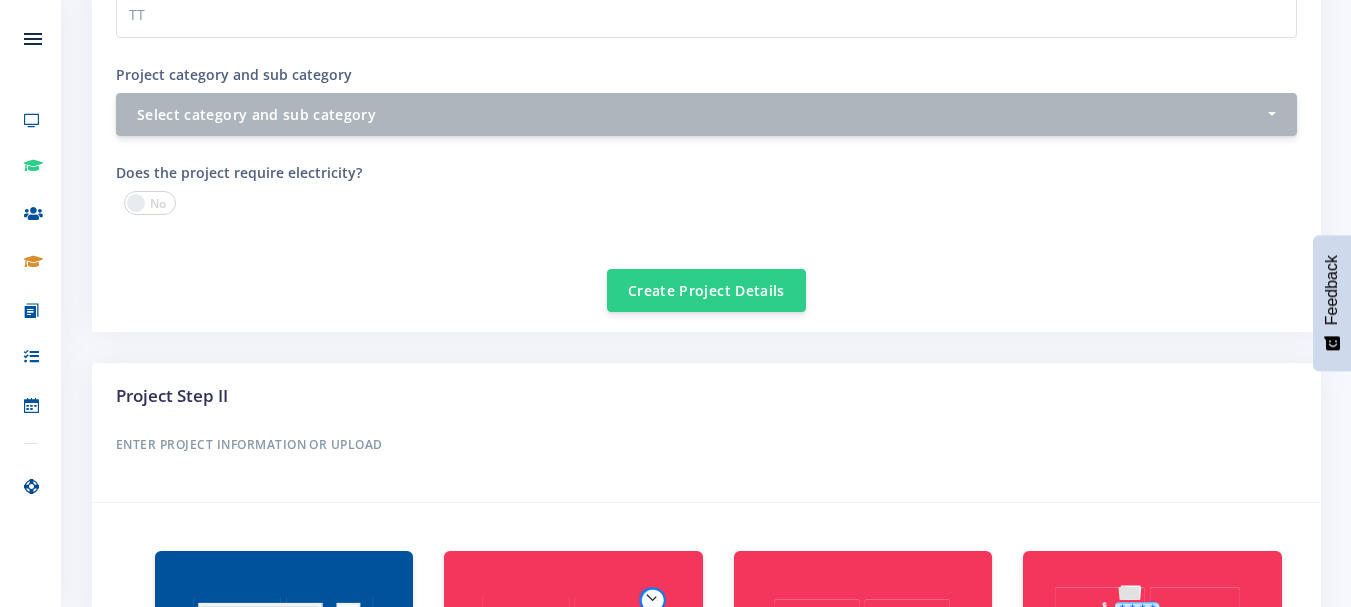 click at bounding box center [150, 203] 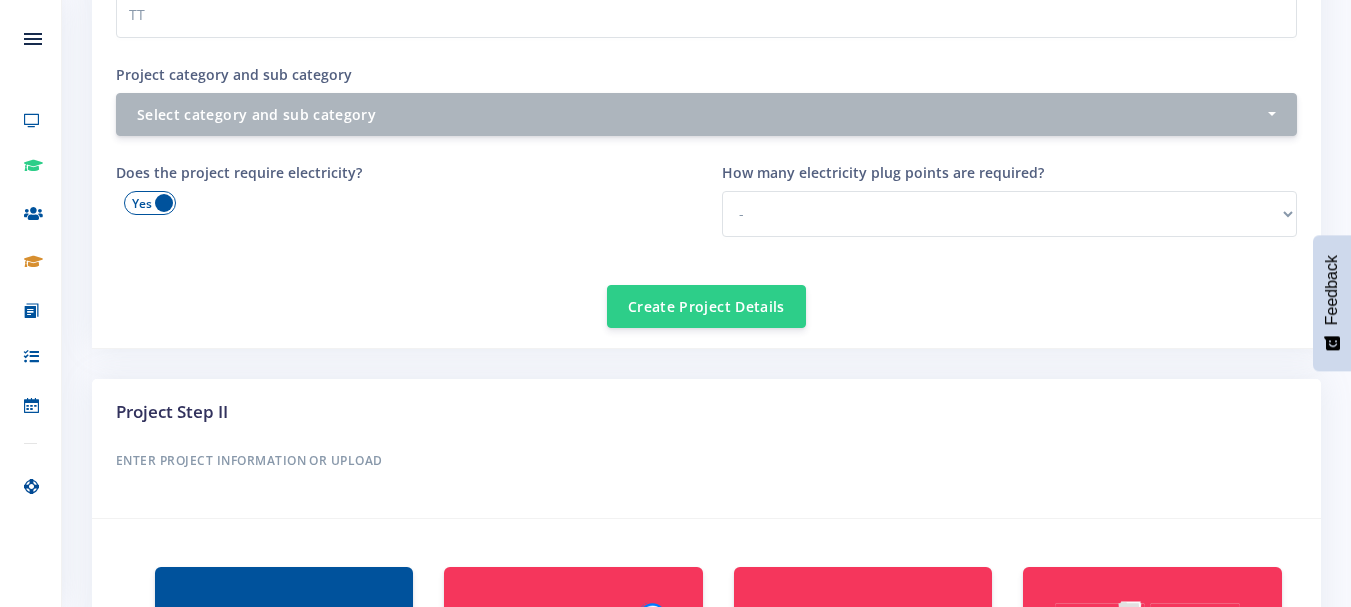 click at bounding box center [150, 203] 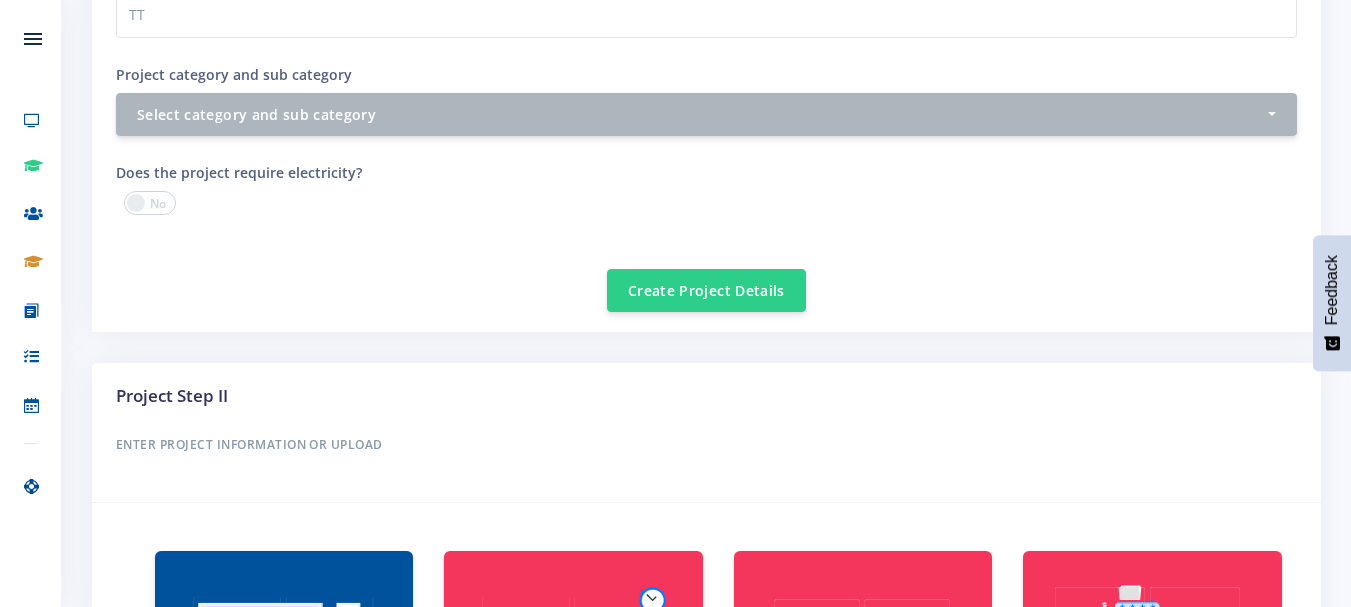 click at bounding box center [150, 203] 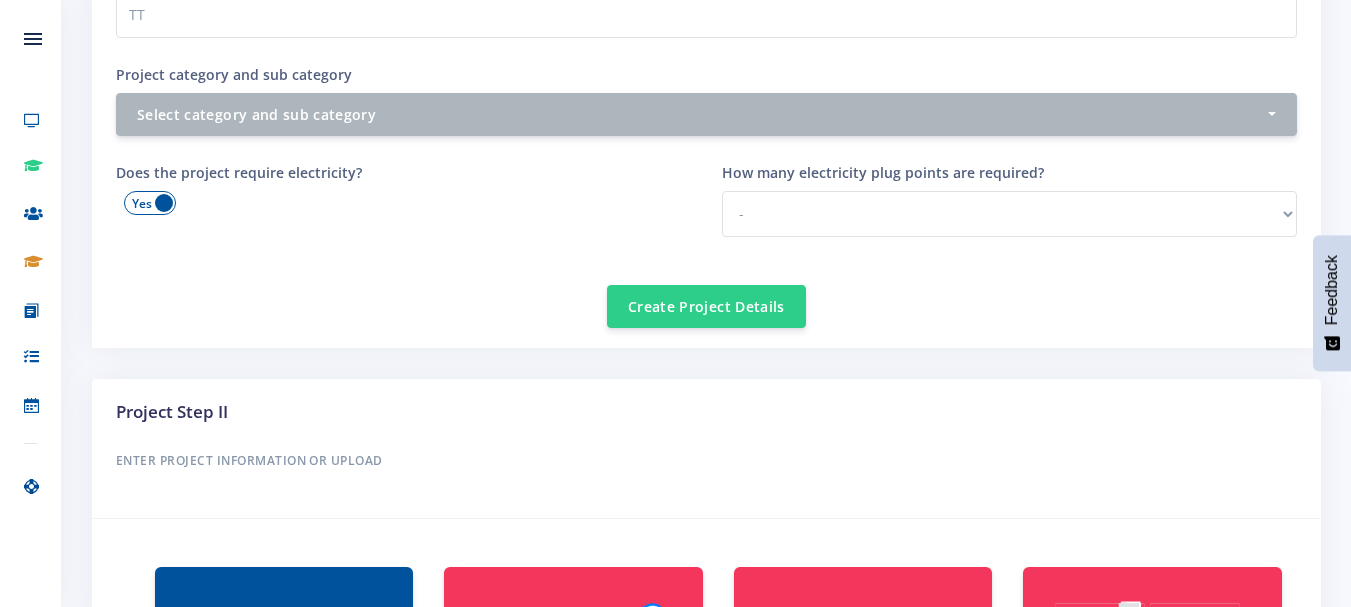 click at bounding box center [150, 203] 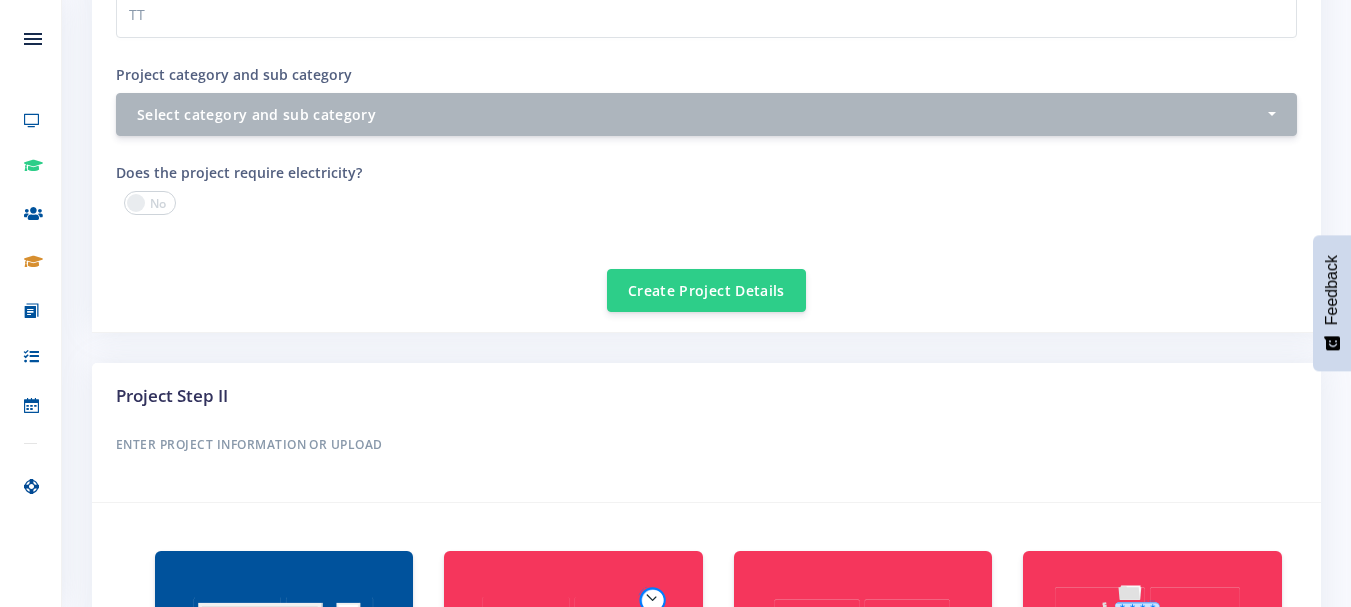 click at bounding box center (150, 203) 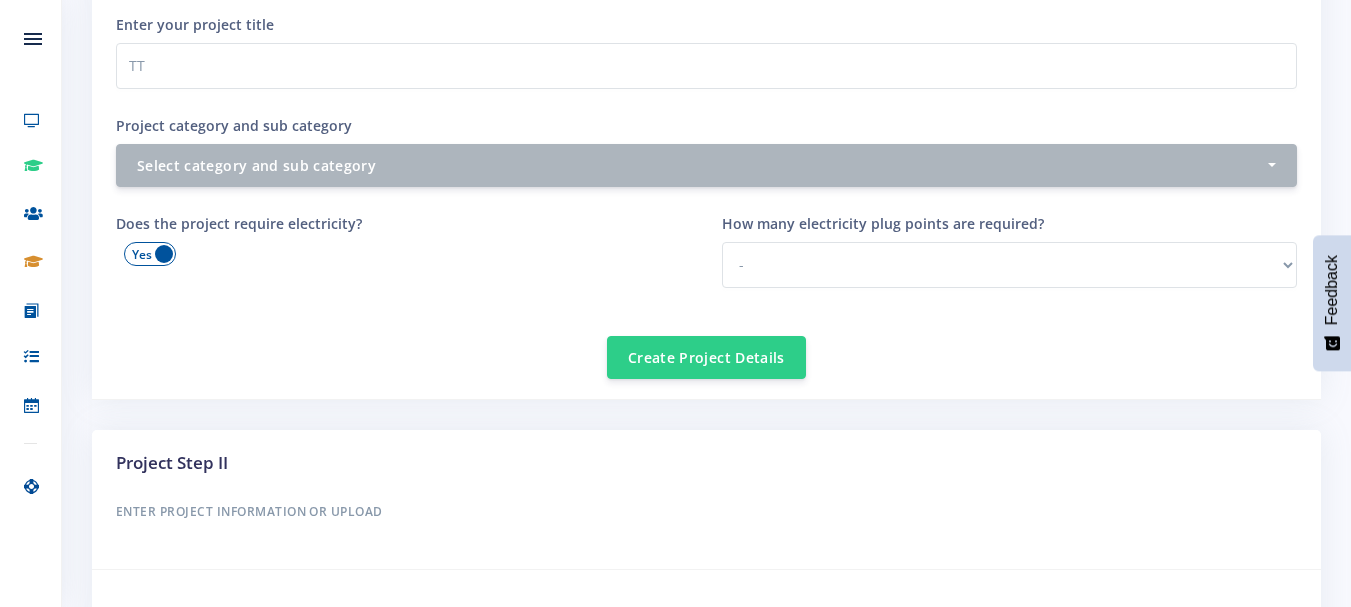 scroll, scrollTop: 754, scrollLeft: 0, axis: vertical 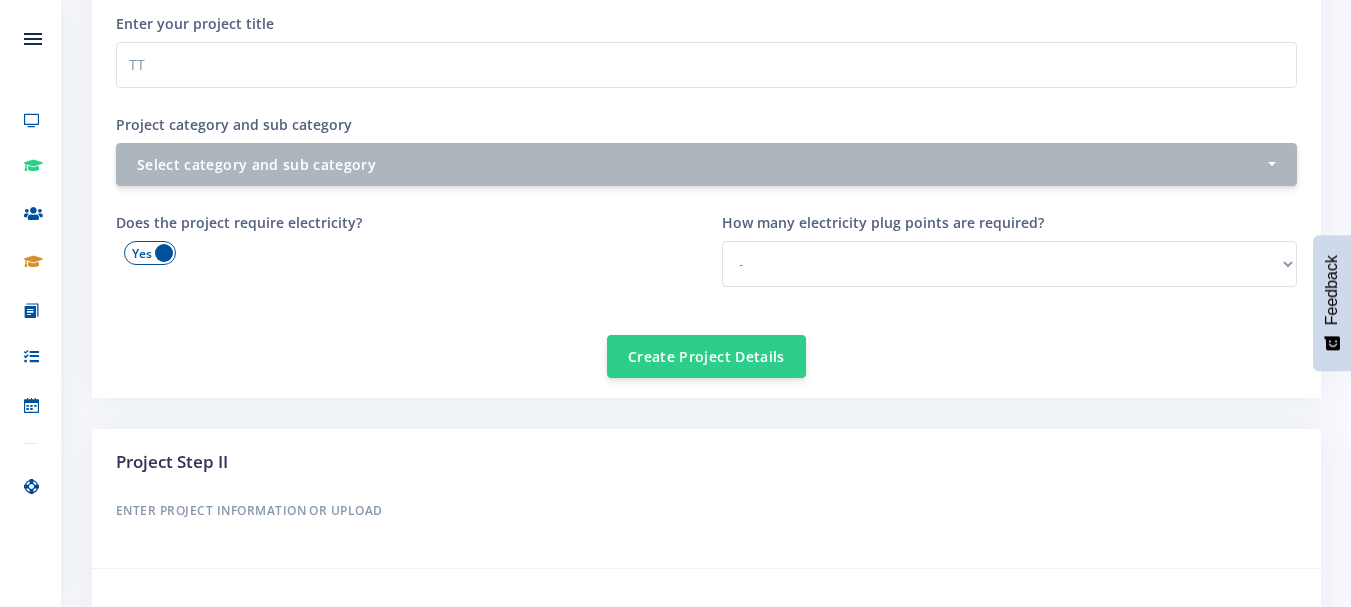 click at bounding box center (150, 253) 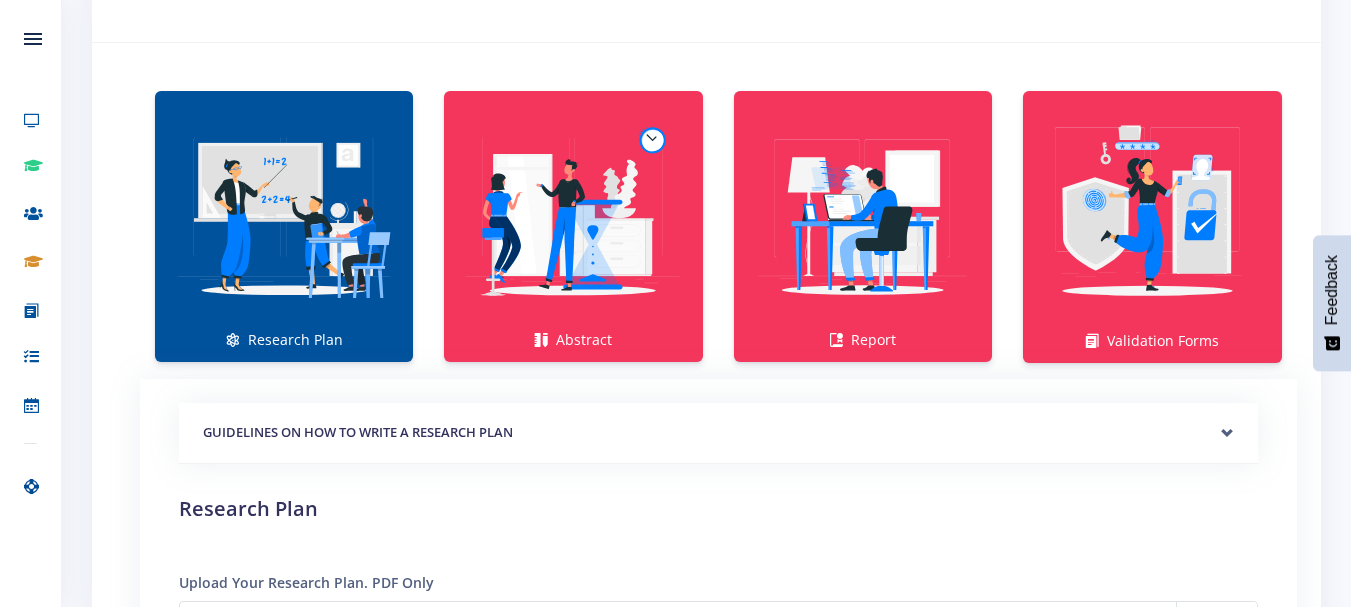 scroll, scrollTop: 1264, scrollLeft: 0, axis: vertical 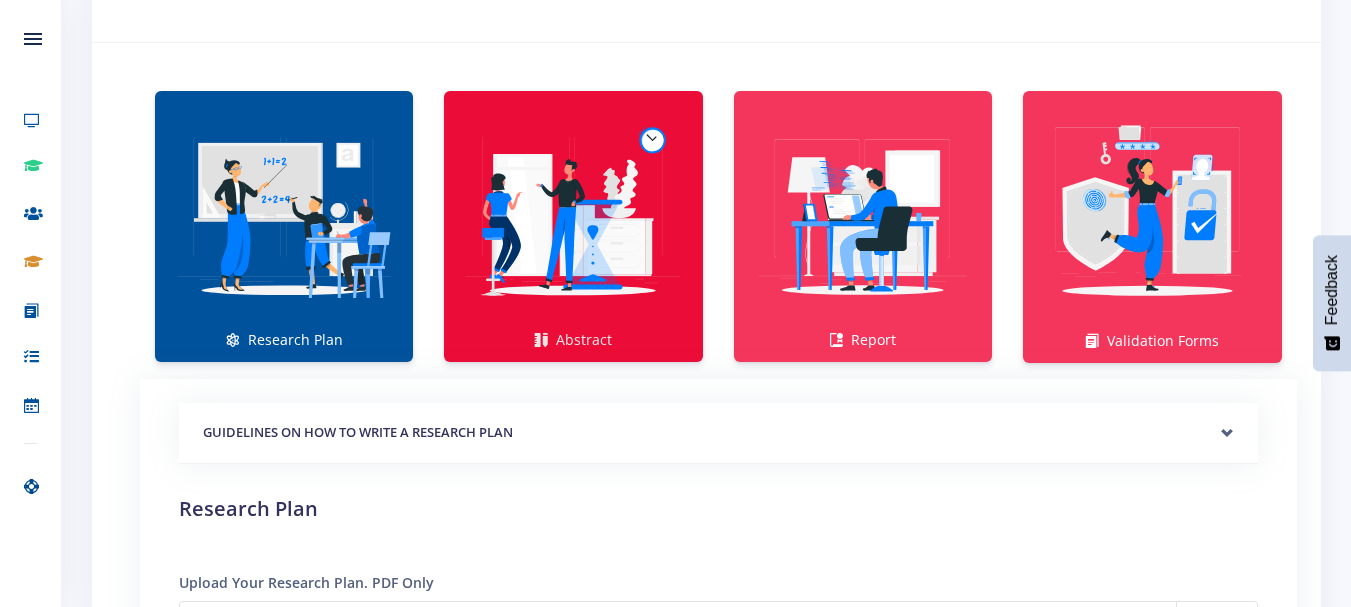 click at bounding box center (573, 216) 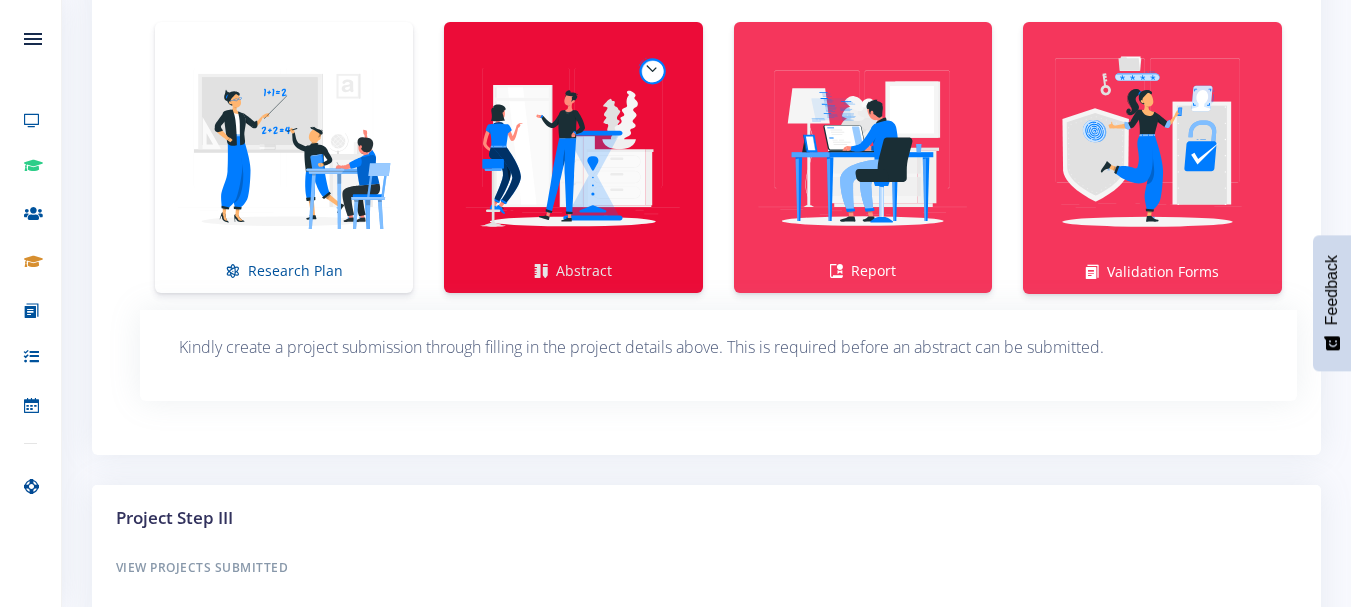 scroll, scrollTop: 1329, scrollLeft: 0, axis: vertical 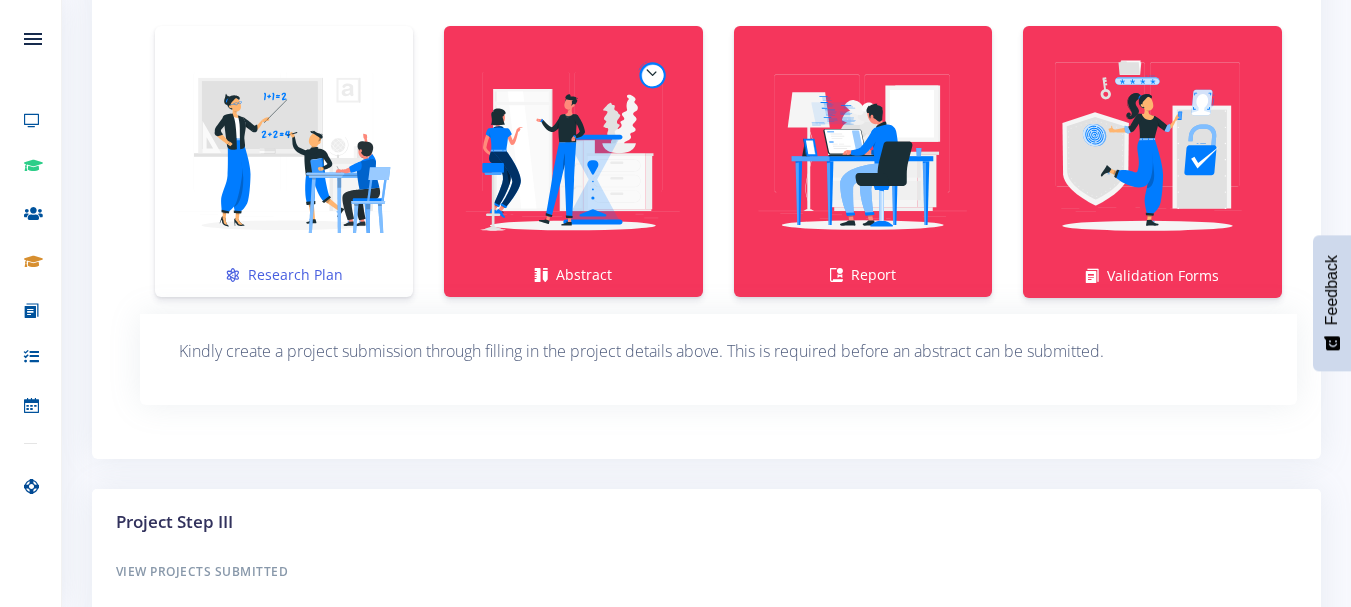 click at bounding box center (284, 151) 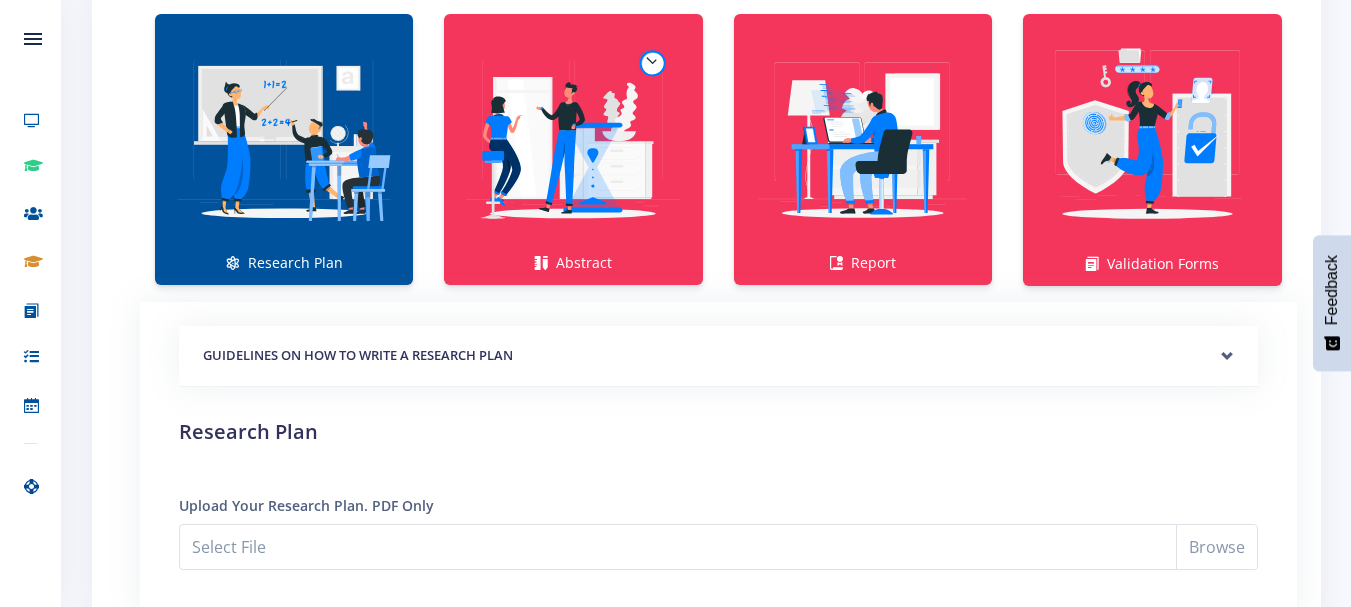 scroll, scrollTop: 1342, scrollLeft: 0, axis: vertical 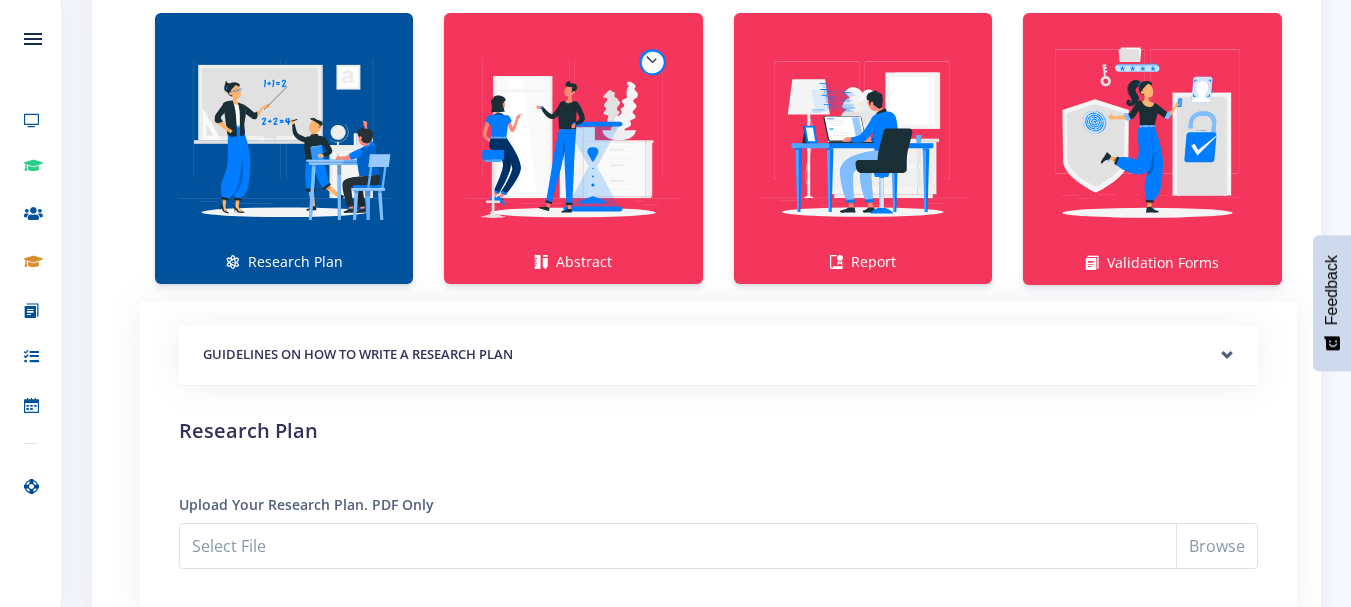 click on "GUIDELINES ON HOW TO WRITE A RESEARCH
PLAN" at bounding box center [718, 355] 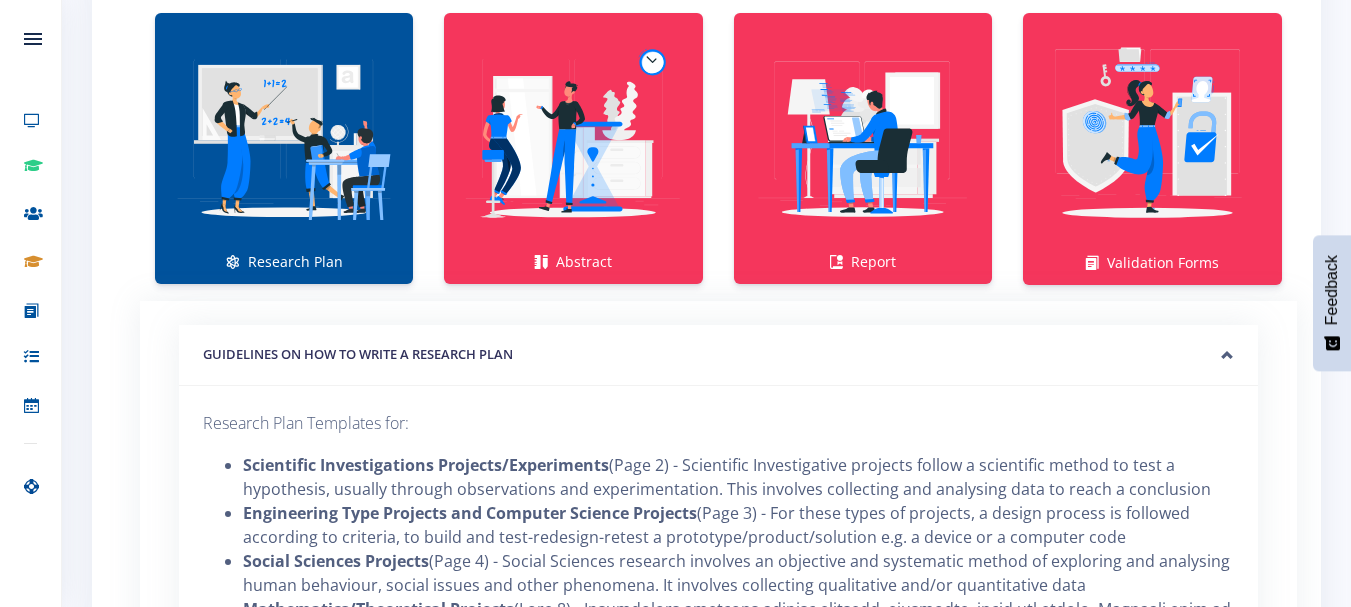 click on "GUIDELINES ON HOW TO WRITE A RESEARCH
PLAN" at bounding box center [718, 355] 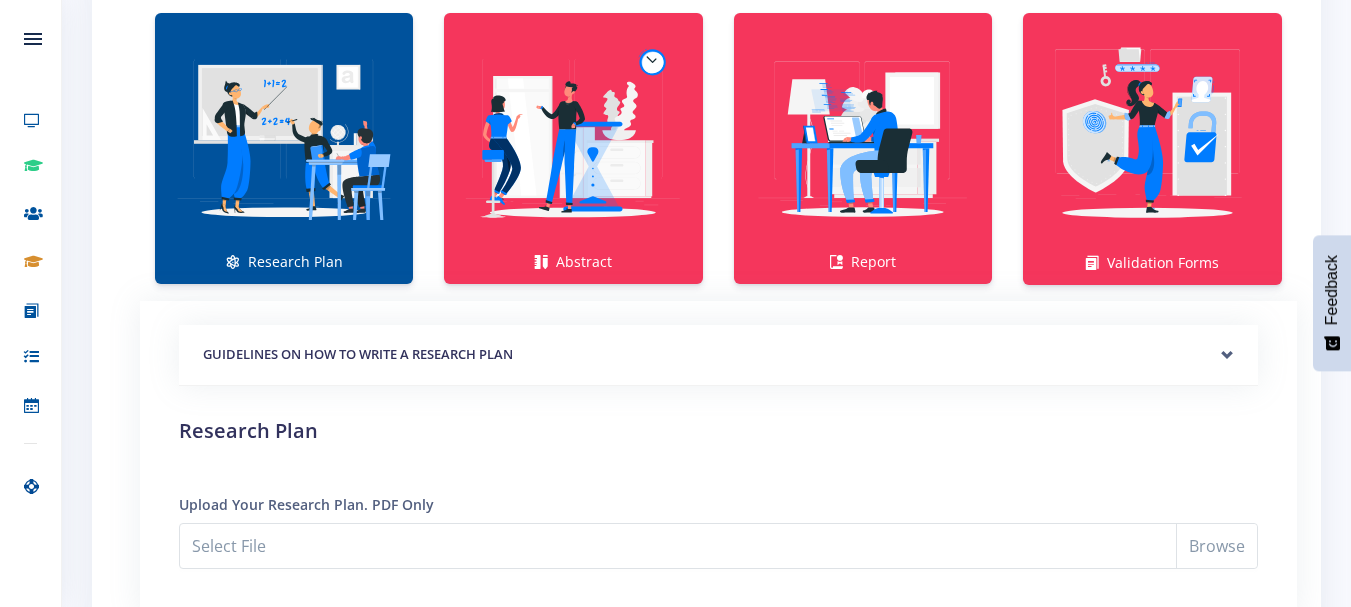 click on "GUIDELINES ON HOW TO WRITE A RESEARCH
PLAN" at bounding box center (718, 355) 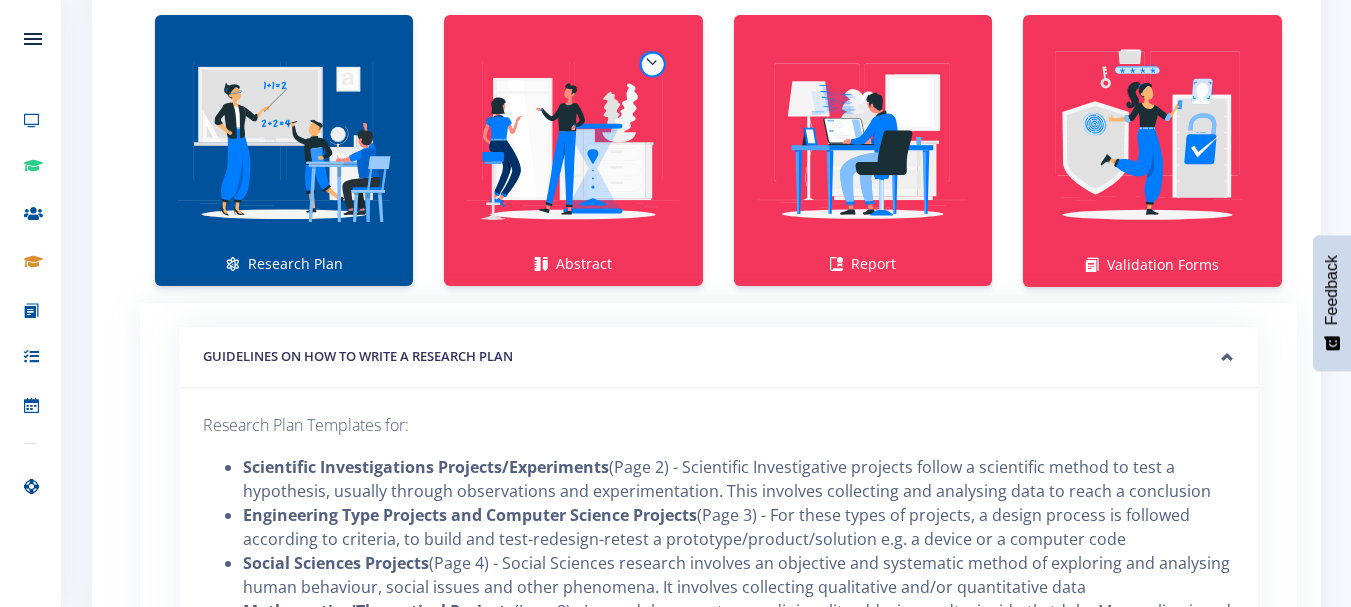 scroll, scrollTop: 1335, scrollLeft: 0, axis: vertical 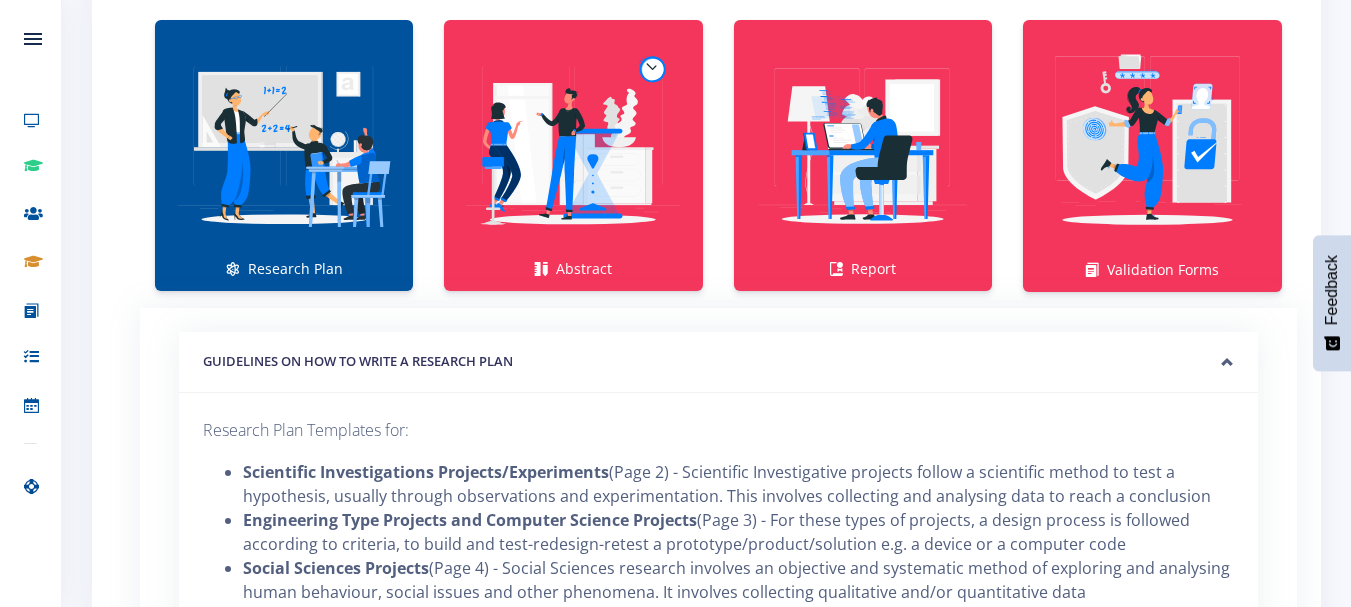 click on "GUIDELINES ON HOW TO WRITE A RESEARCH
PLAN" at bounding box center [718, 362] 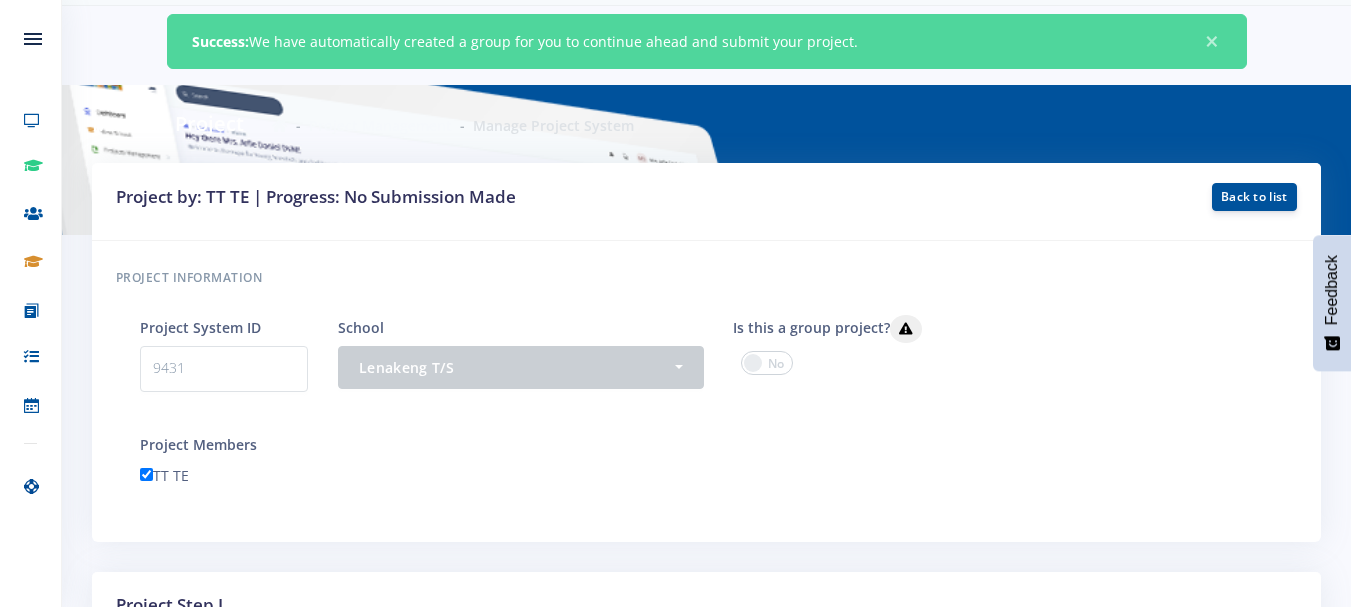 scroll, scrollTop: 0, scrollLeft: 0, axis: both 